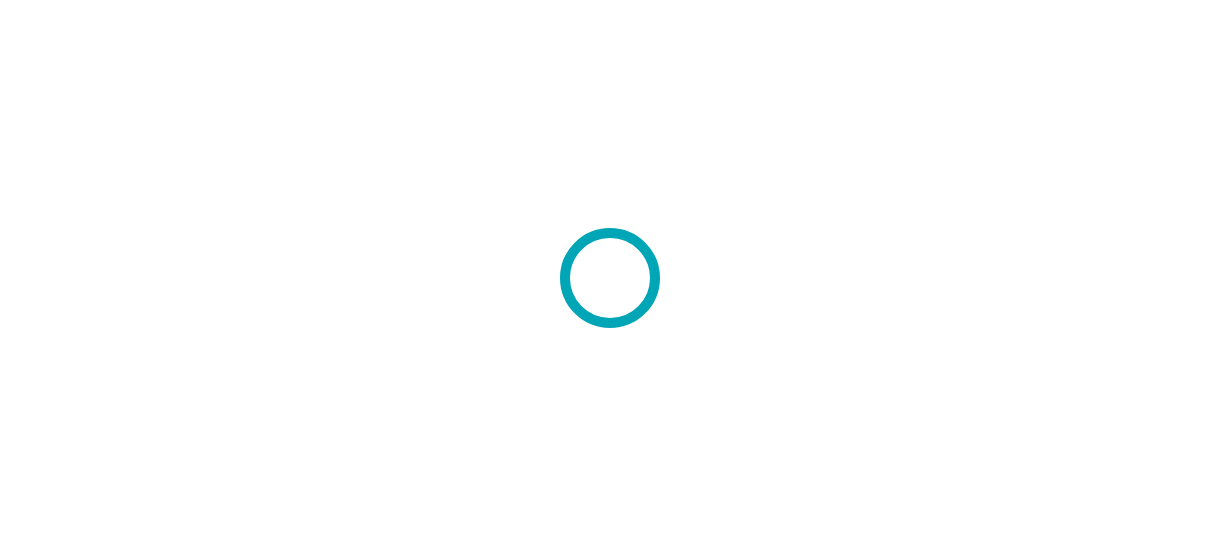scroll, scrollTop: 0, scrollLeft: 0, axis: both 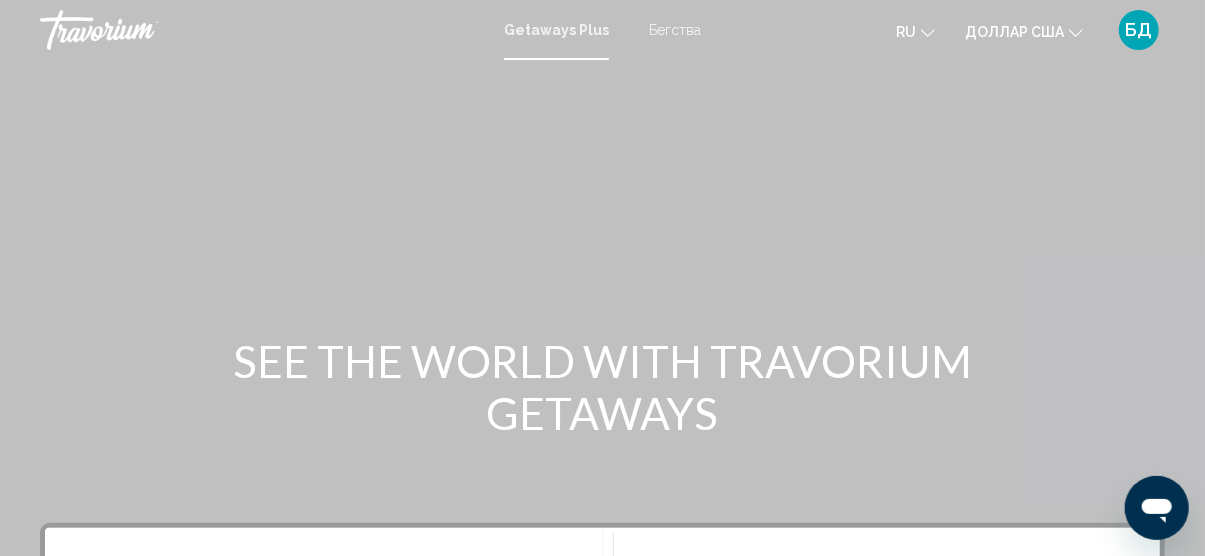 click on "Бегства" at bounding box center (675, 30) 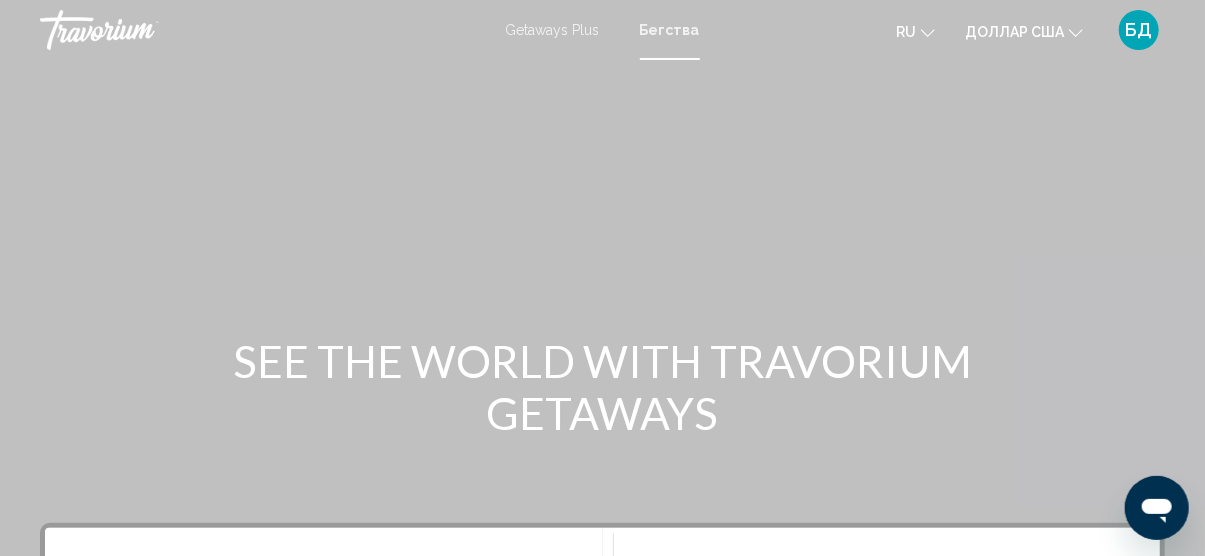 click on "Getaways Plus" at bounding box center (553, 30) 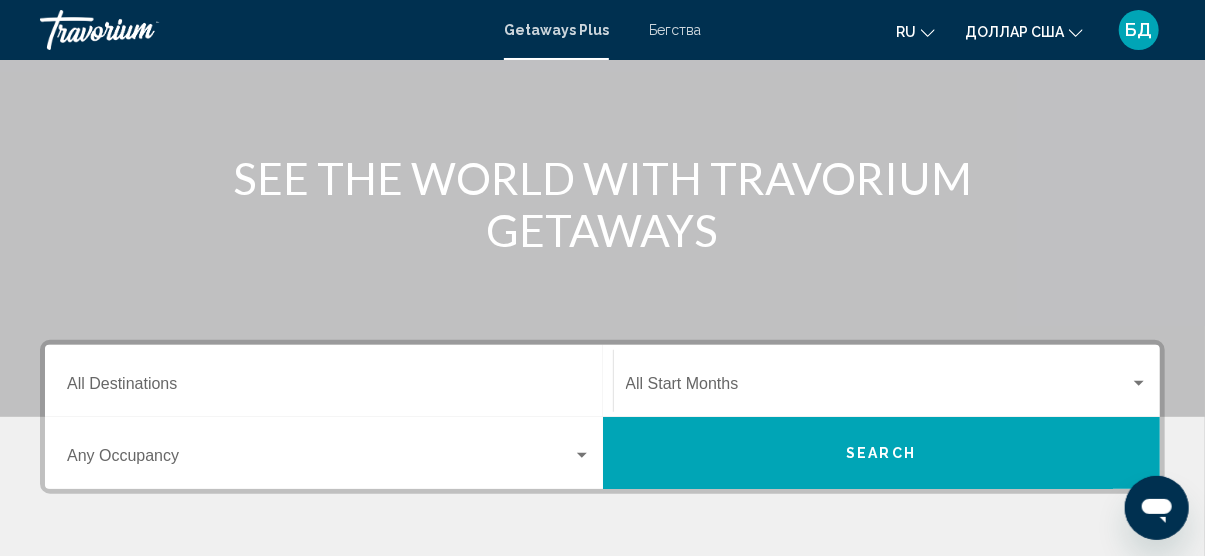 scroll, scrollTop: 400, scrollLeft: 0, axis: vertical 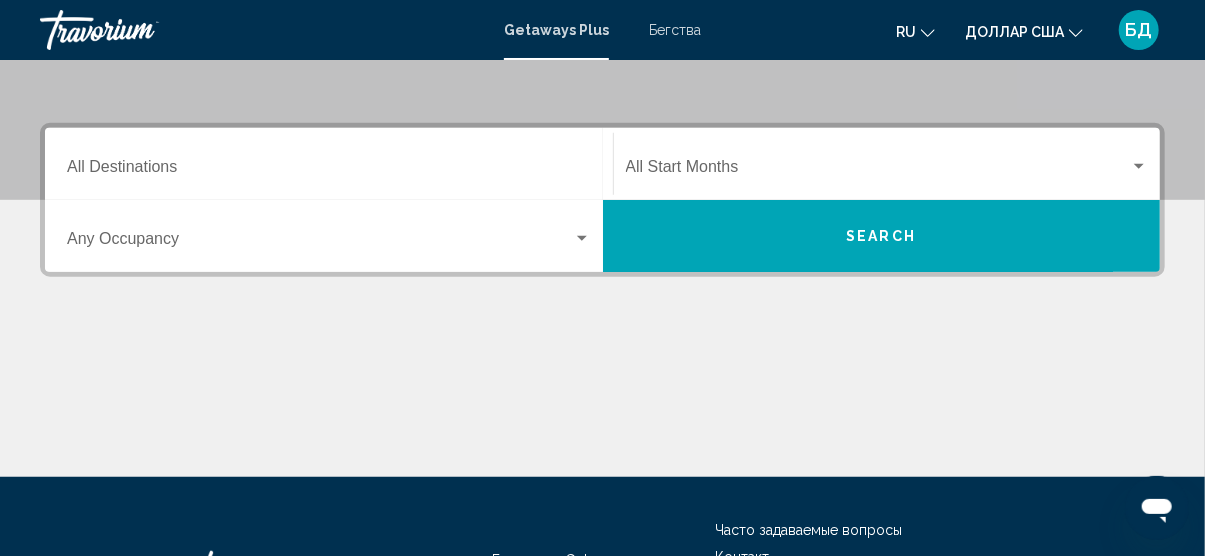 click on "Destination All Destinations" at bounding box center [329, 164] 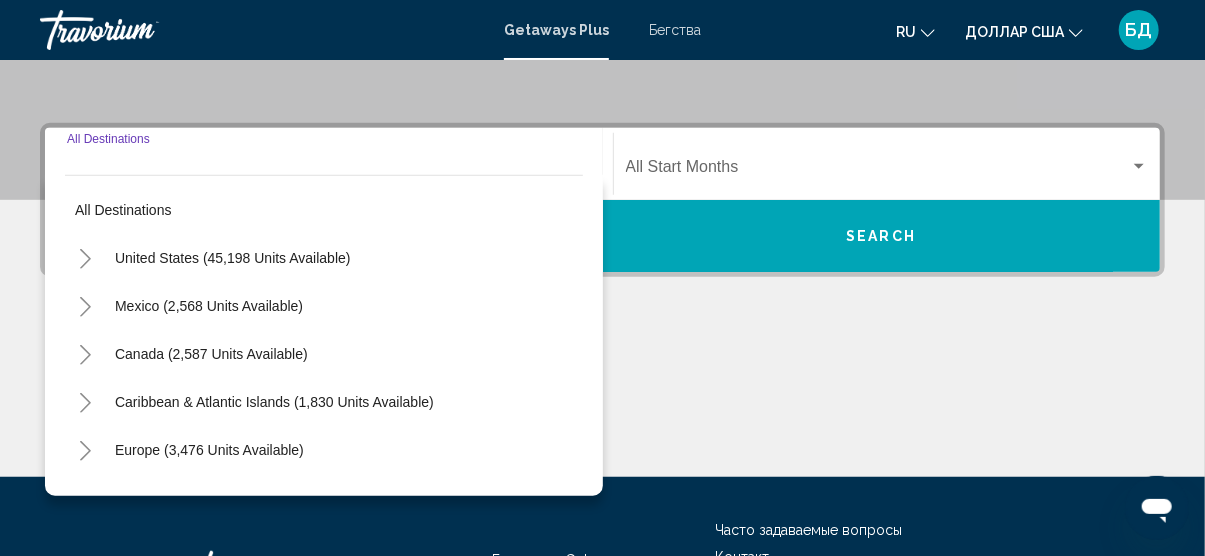 scroll, scrollTop: 457, scrollLeft: 0, axis: vertical 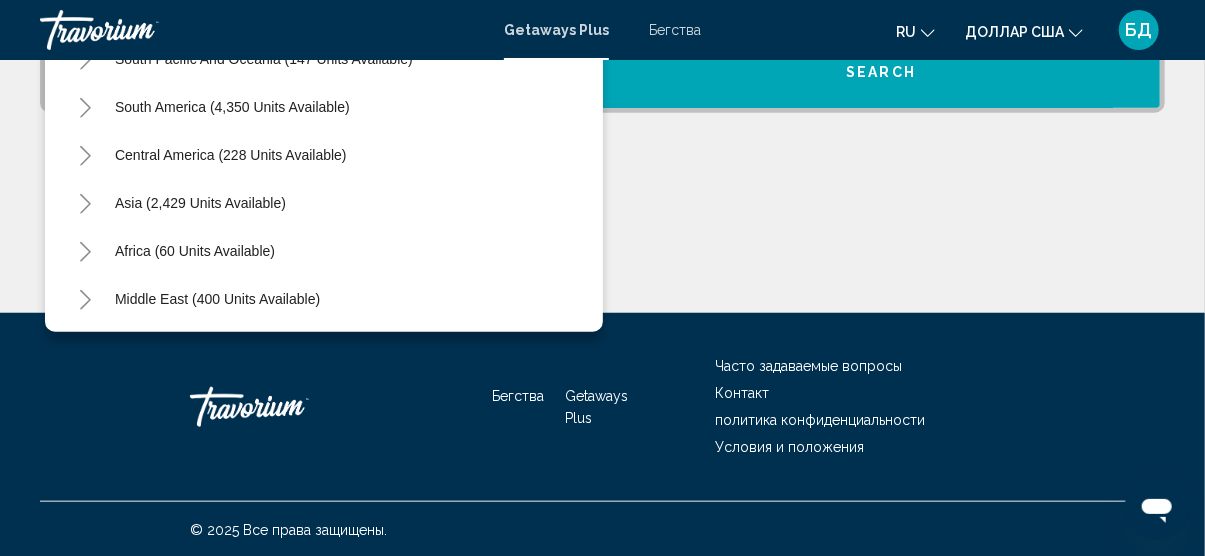 click on "Asia (2,429 units available)" at bounding box center [195, 251] 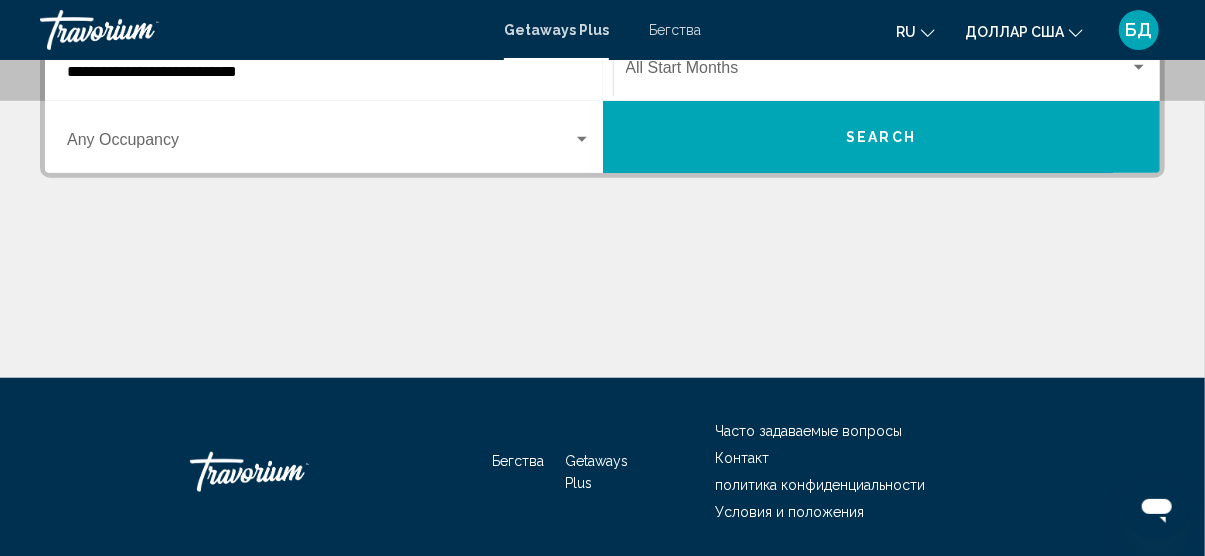 scroll, scrollTop: 457, scrollLeft: 0, axis: vertical 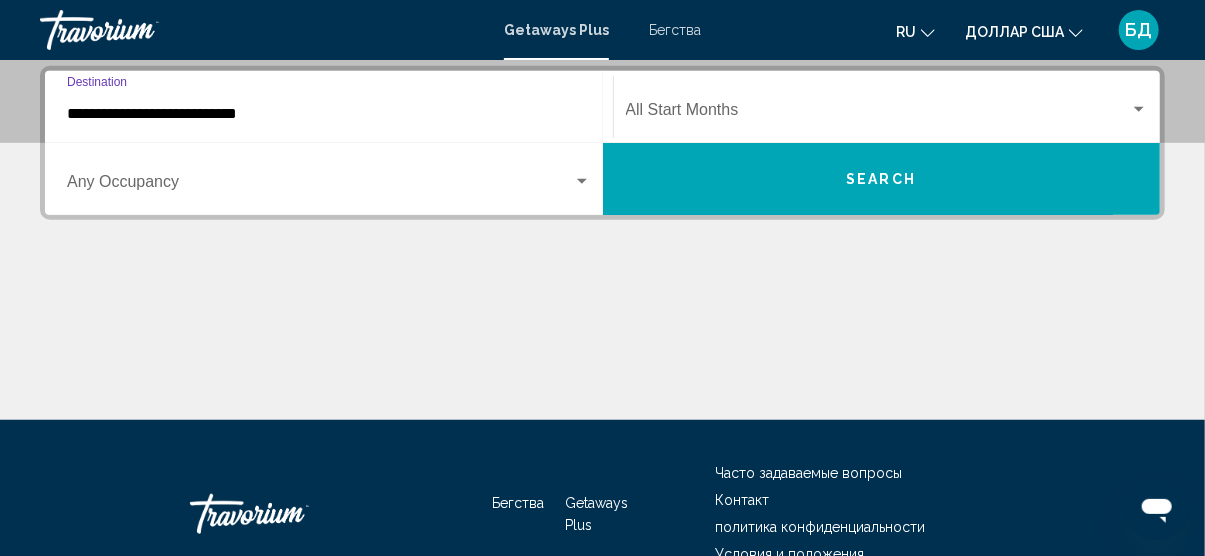 click on "Occupancy Any Occupancy" at bounding box center [329, 179] 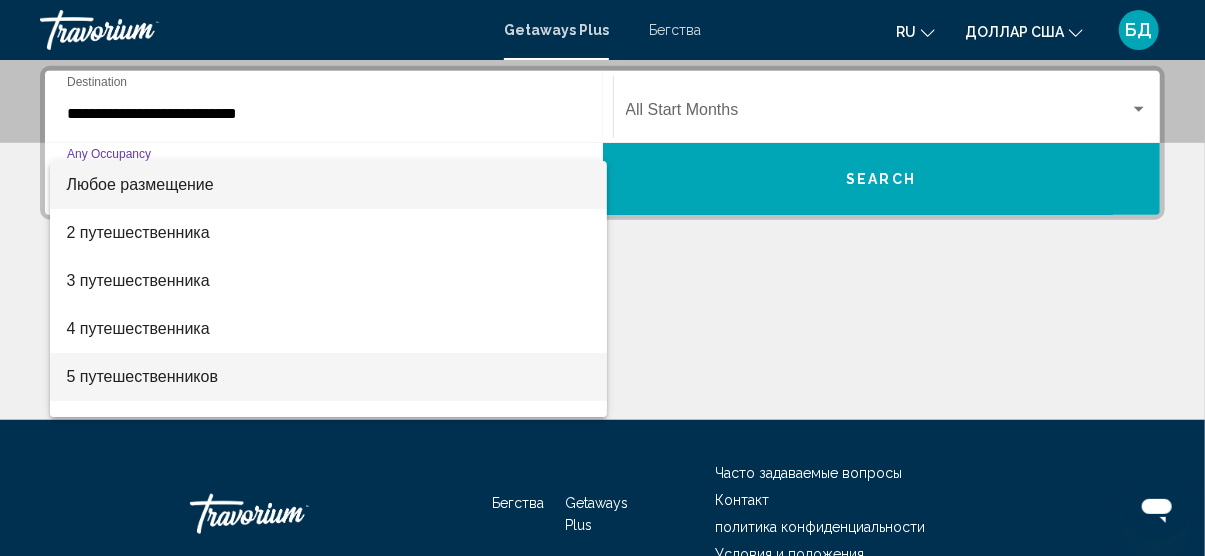 click on "5 путешественников" at bounding box center [328, 377] 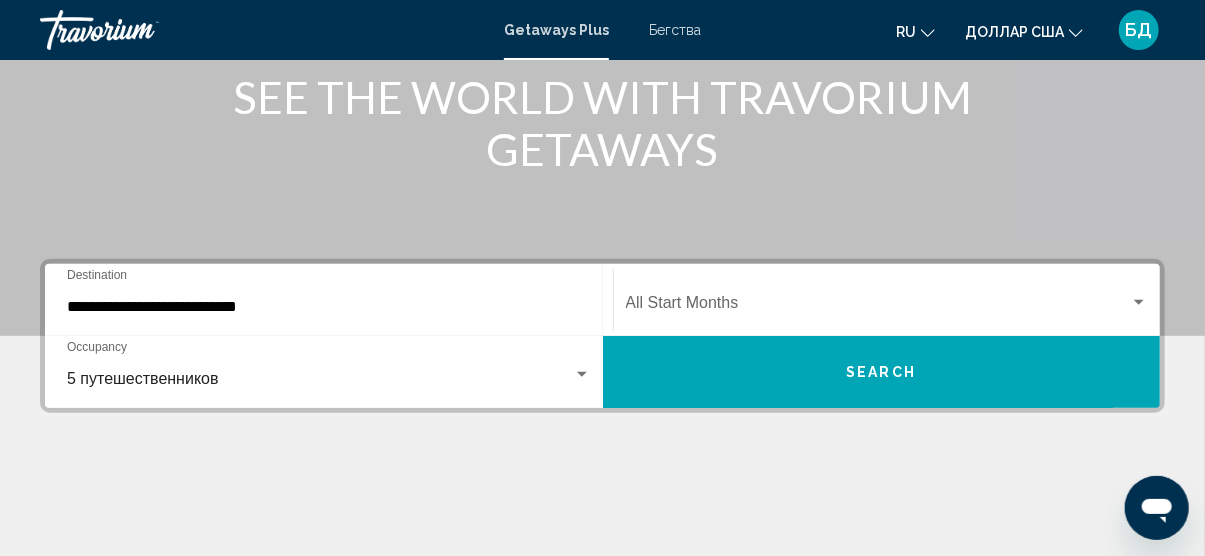 click on "5 путешественников Occupancy Any Occupancy" at bounding box center (329, 372) 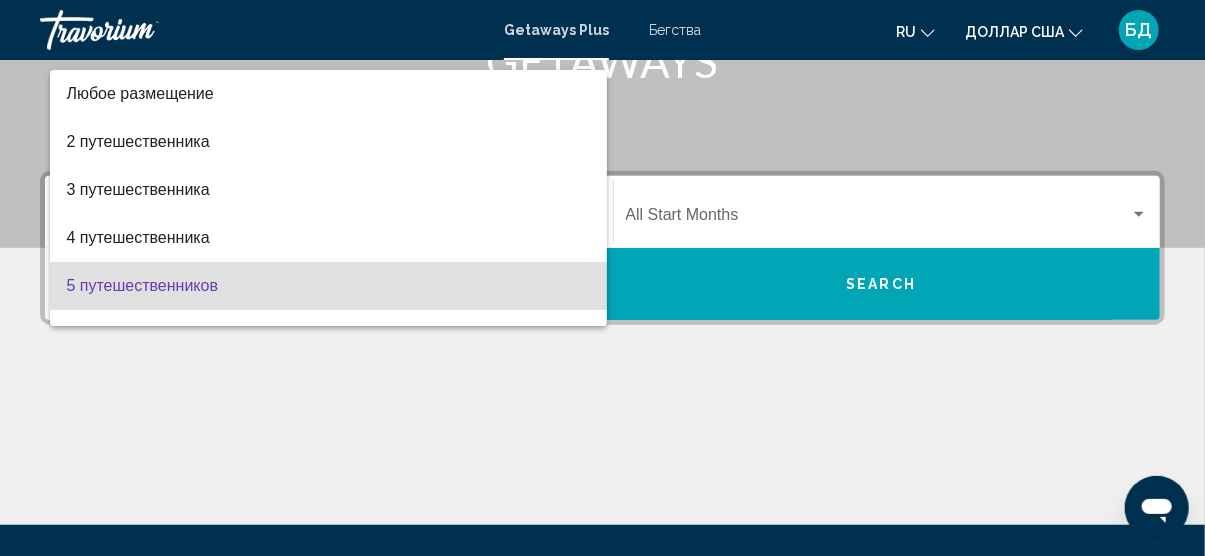 scroll, scrollTop: 457, scrollLeft: 0, axis: vertical 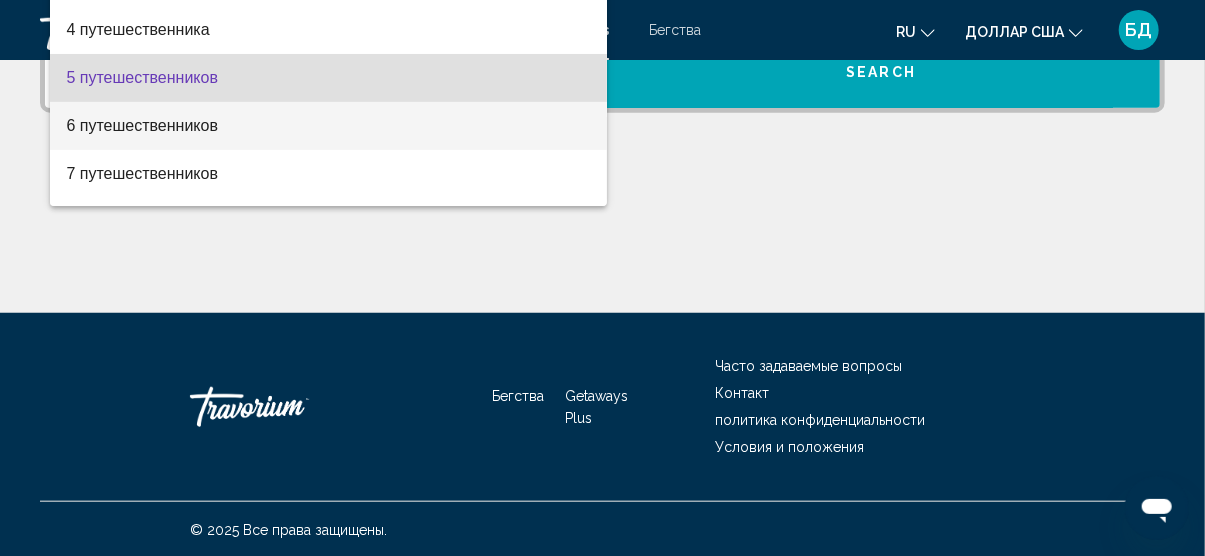 click on "6 путешественников" at bounding box center (328, 126) 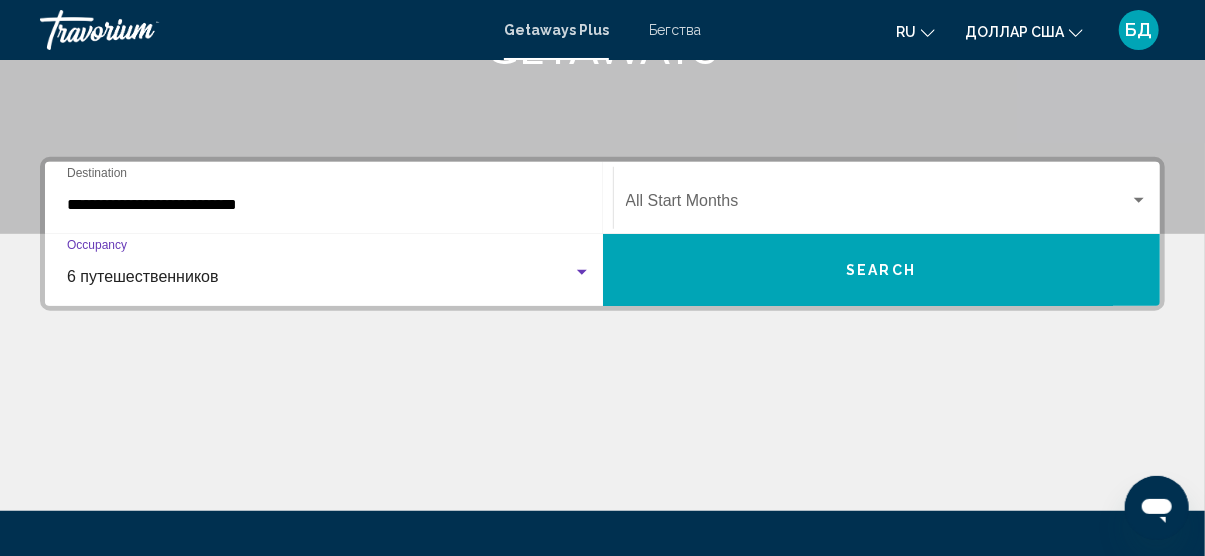 scroll, scrollTop: 364, scrollLeft: 0, axis: vertical 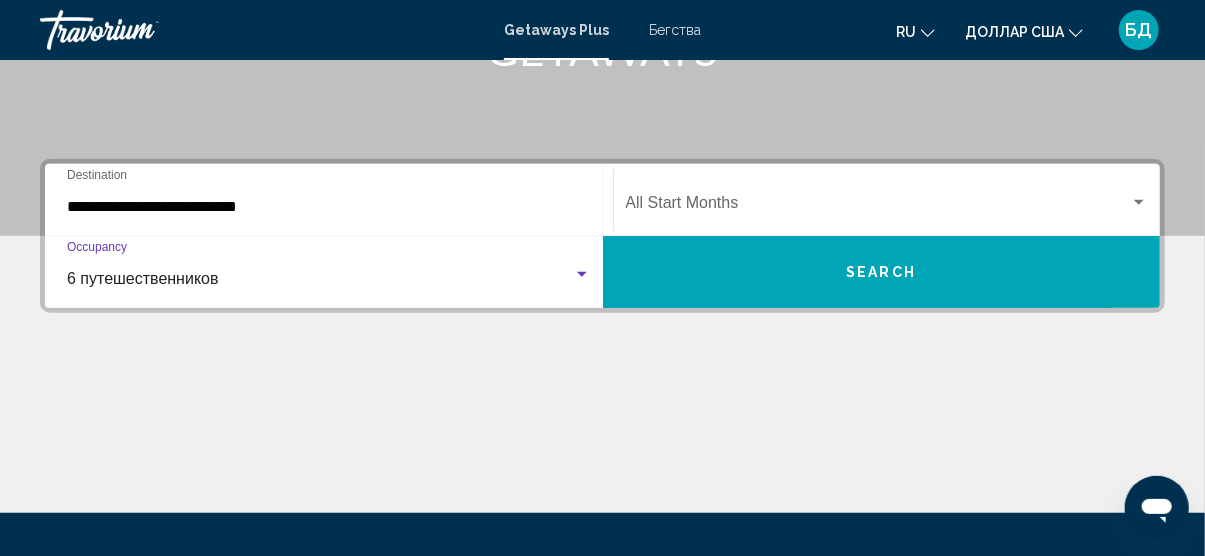 click at bounding box center (878, 207) 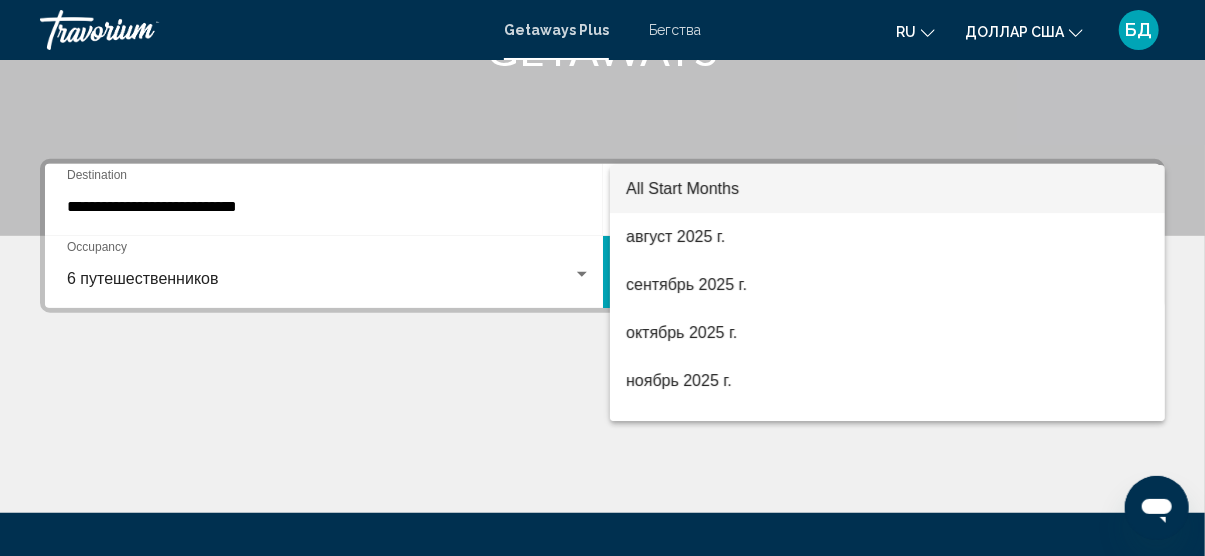 scroll, scrollTop: 457, scrollLeft: 0, axis: vertical 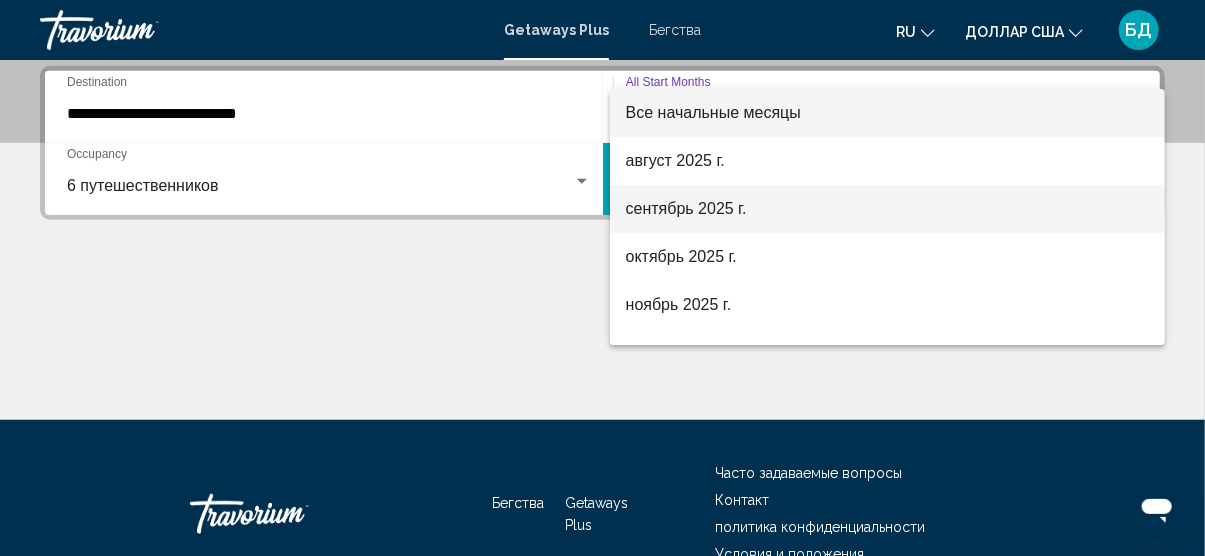 click on "сентябрь 2025 г." at bounding box center (686, 208) 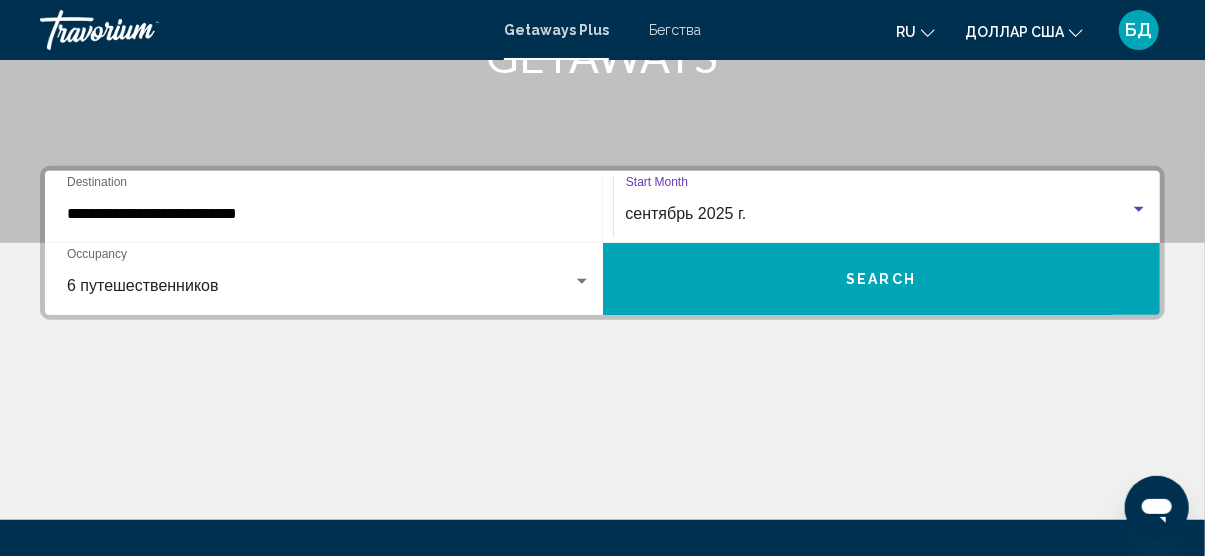 click on "**********" at bounding box center [329, 214] 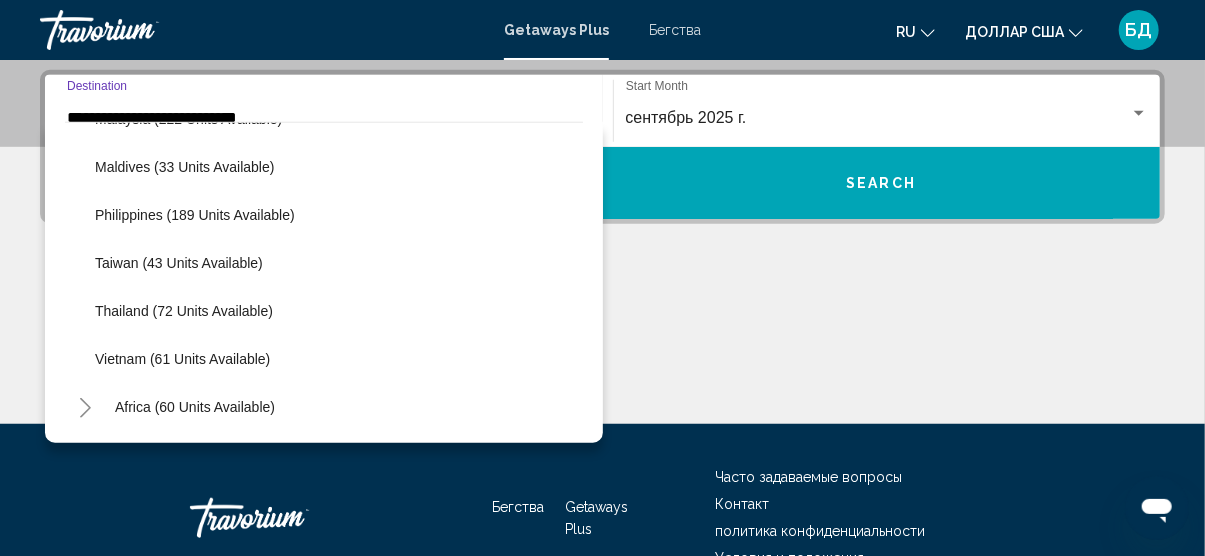 scroll, scrollTop: 803, scrollLeft: 0, axis: vertical 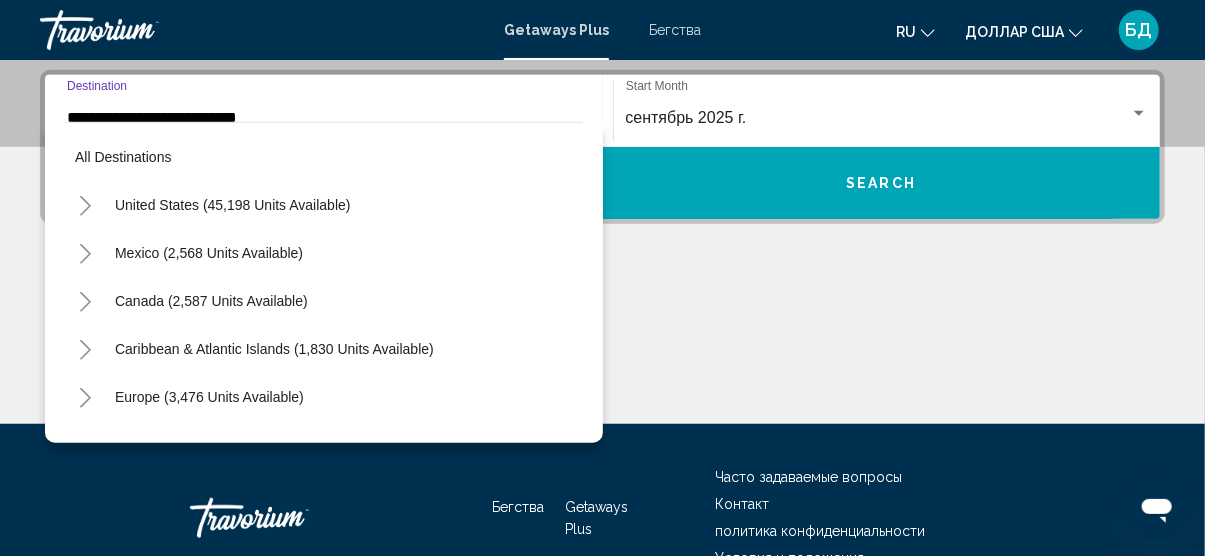 click on "сентябрь 2025 г. Start Month All Start Months" 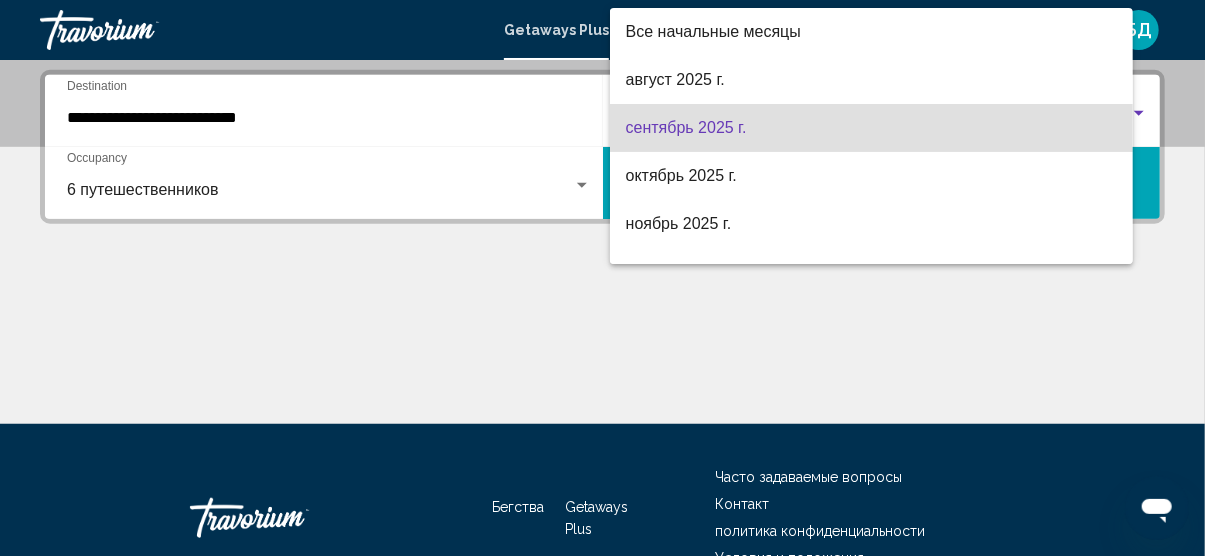 scroll, scrollTop: 457, scrollLeft: 0, axis: vertical 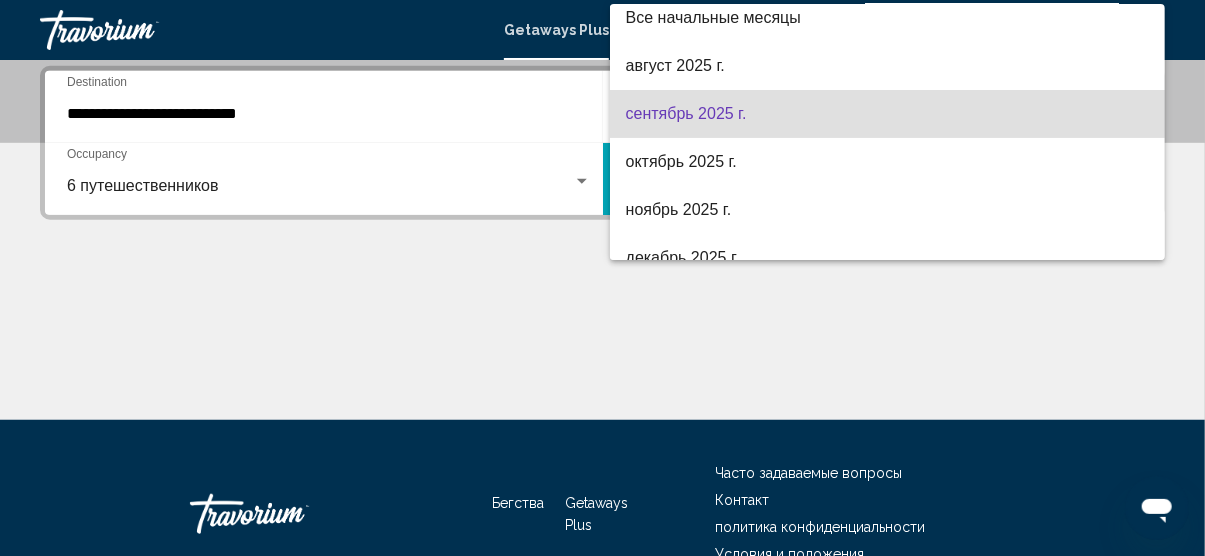 click at bounding box center [602, 278] 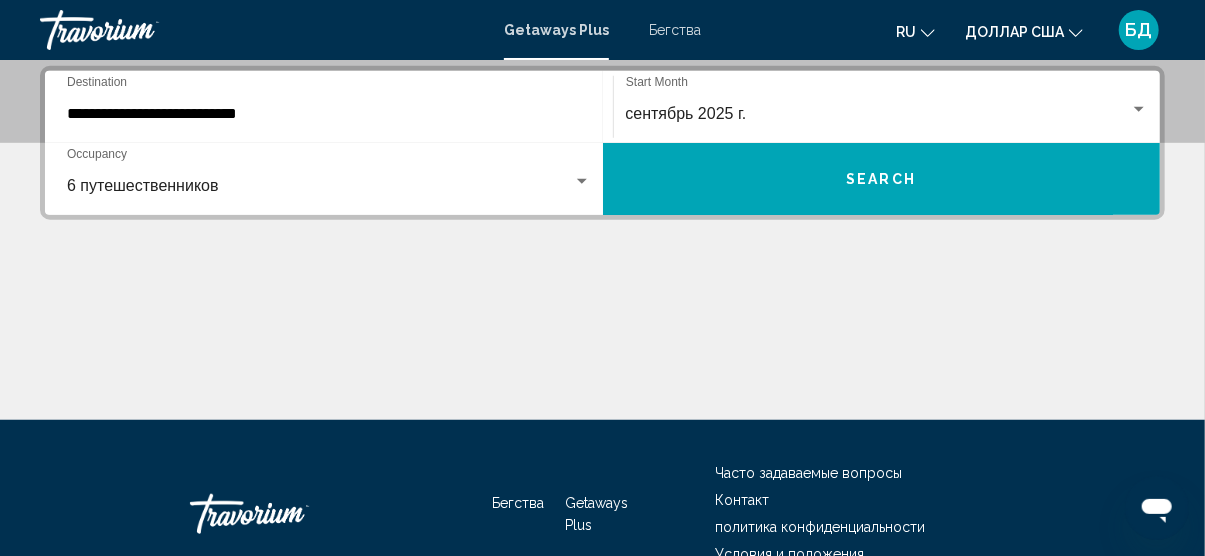 click on "Search" at bounding box center (882, 179) 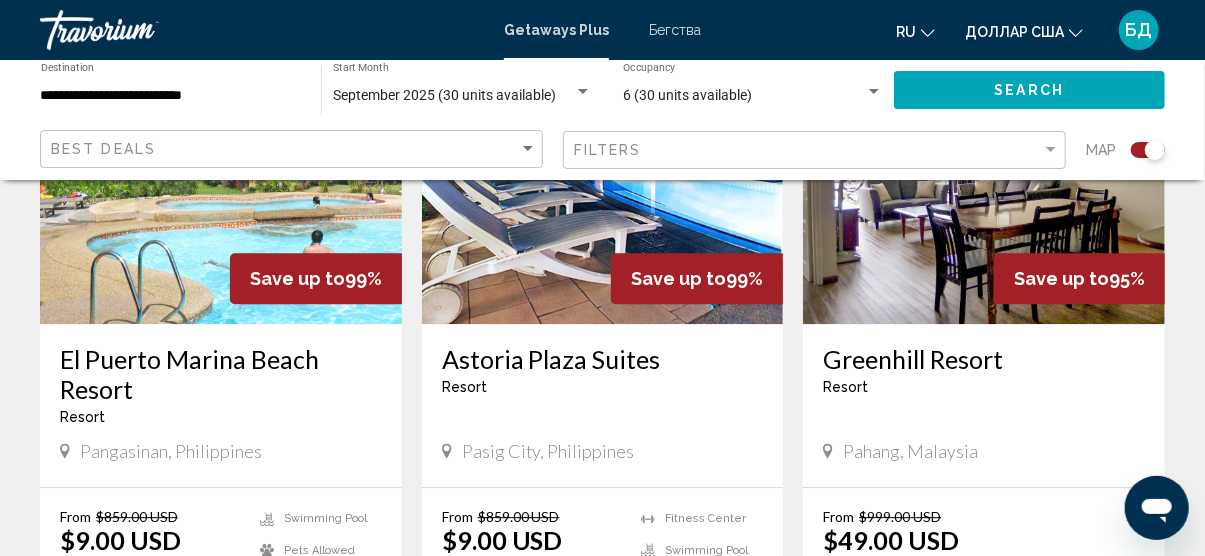 scroll, scrollTop: 2300, scrollLeft: 0, axis: vertical 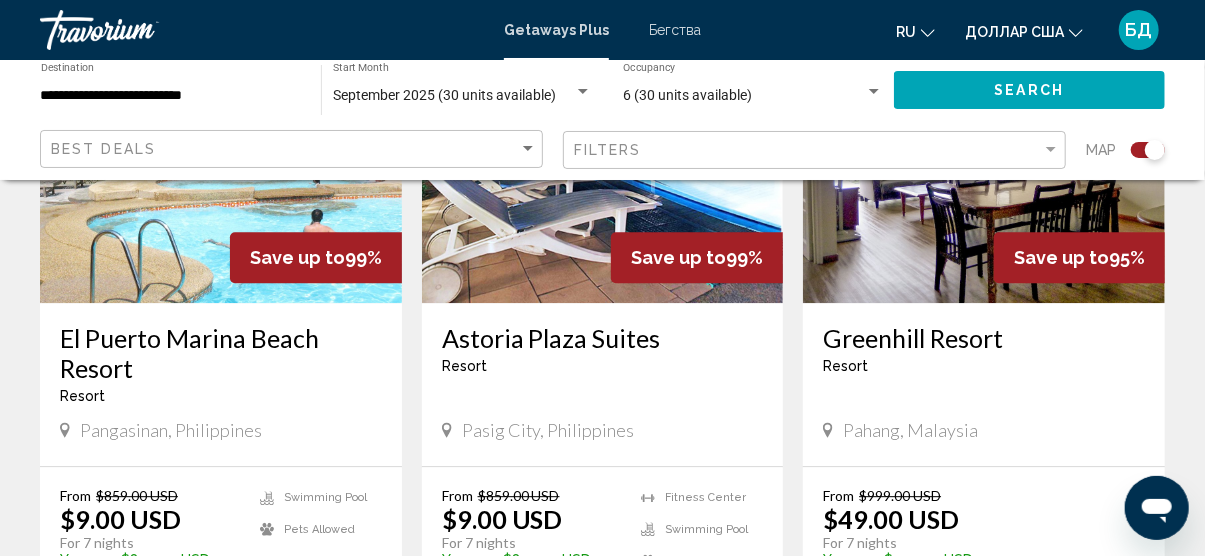 click on "Best Deals" 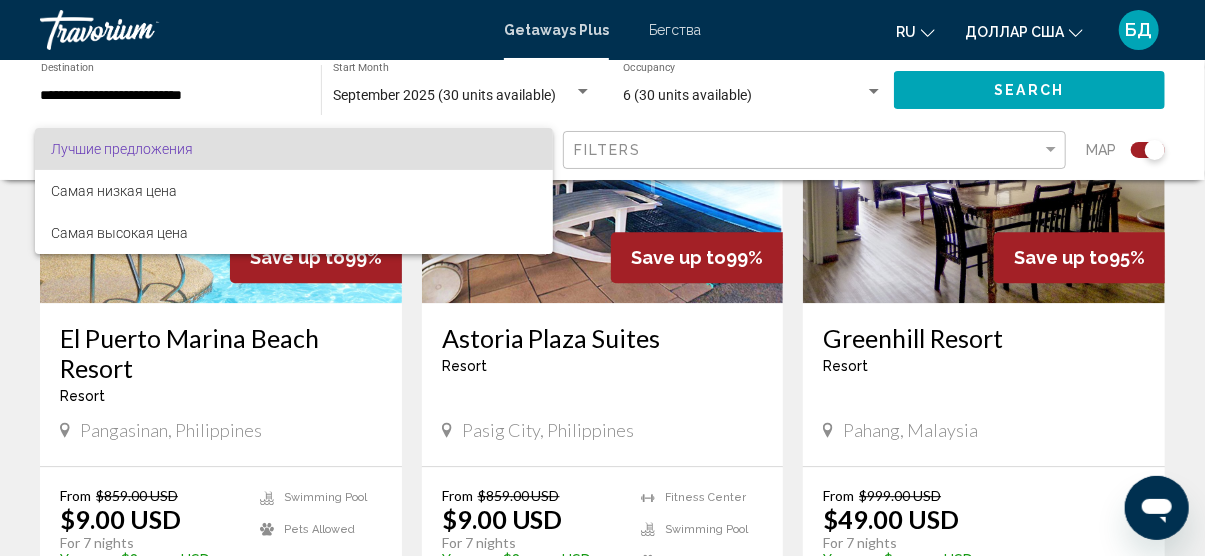 click on "Лучшие предложения" at bounding box center [294, 149] 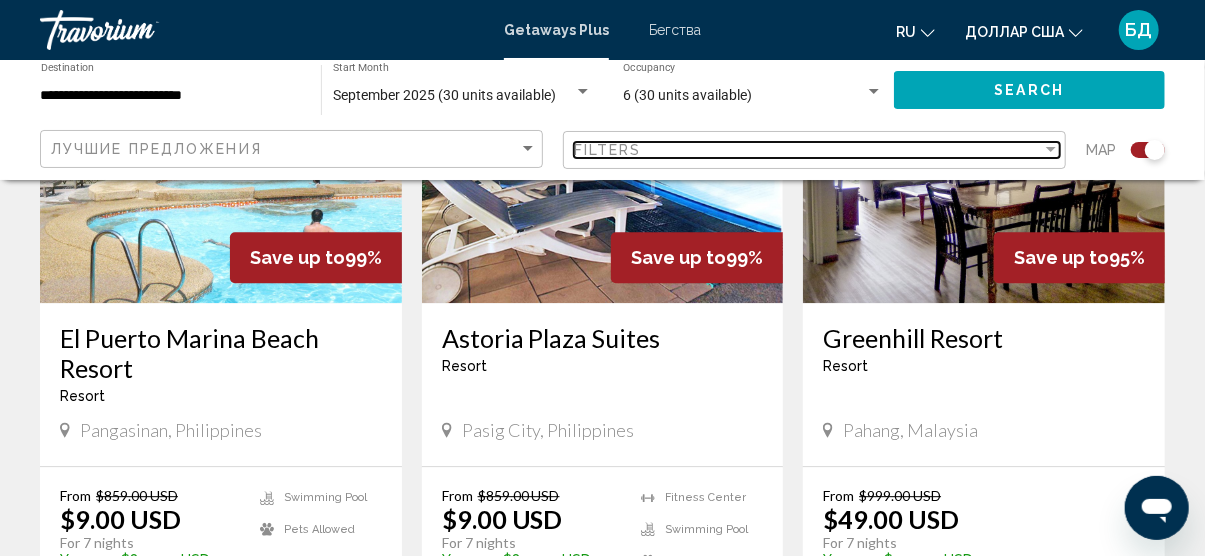 click on "Filters" at bounding box center [608, 150] 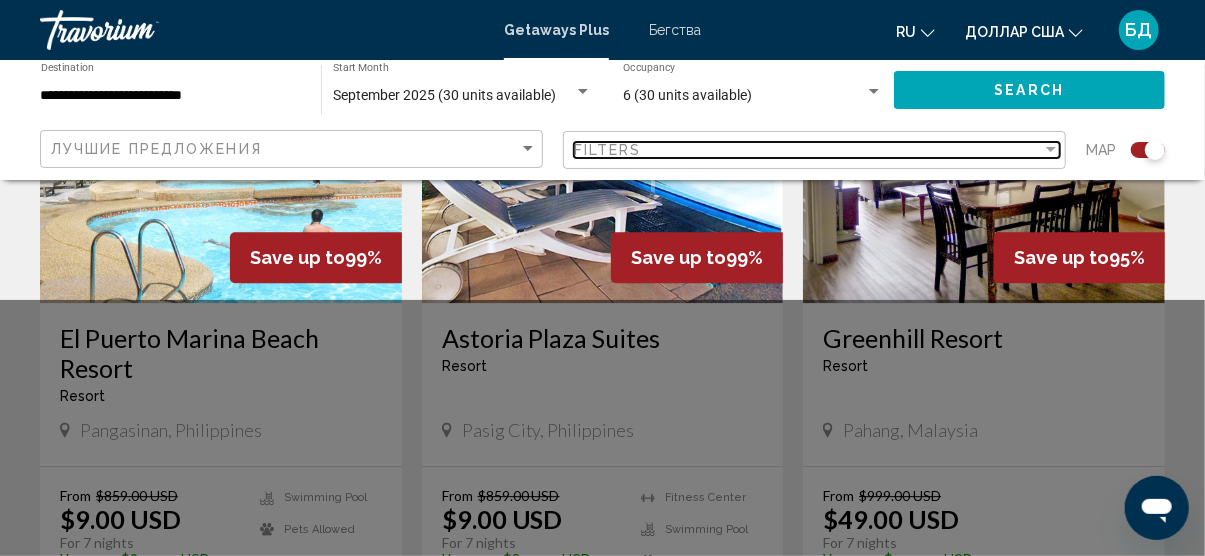 click on "Filters" at bounding box center [608, 150] 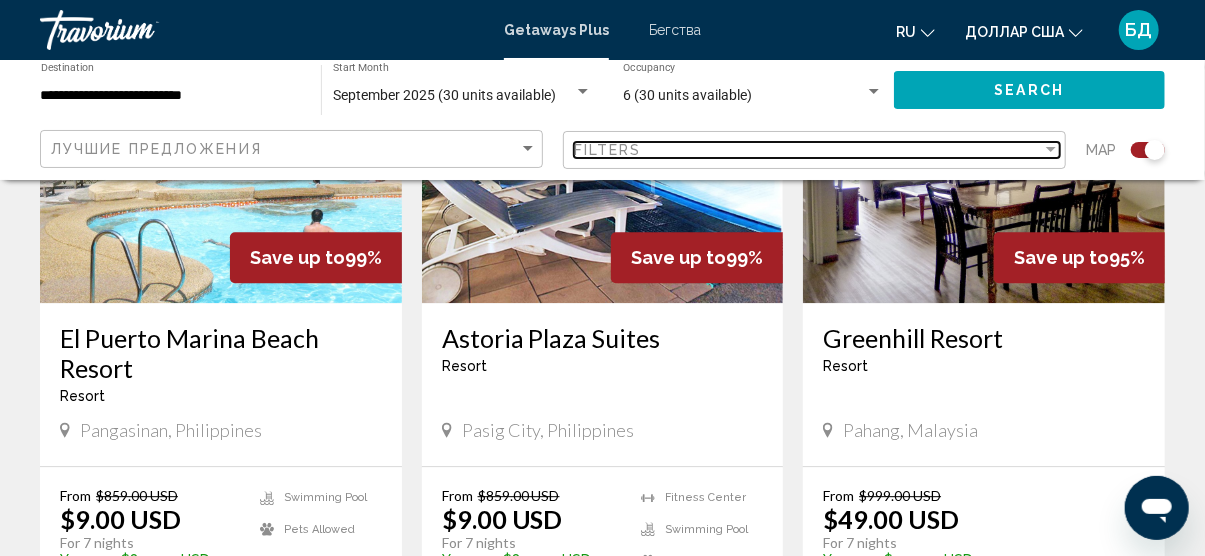 click on "Filters" at bounding box center (608, 150) 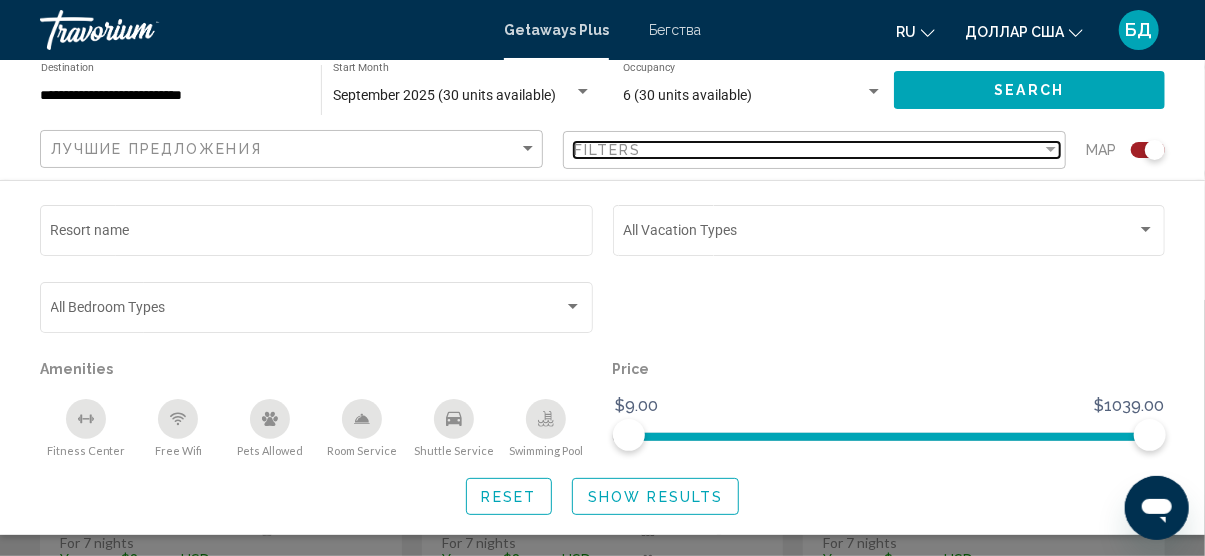 click on "Filters" at bounding box center [608, 150] 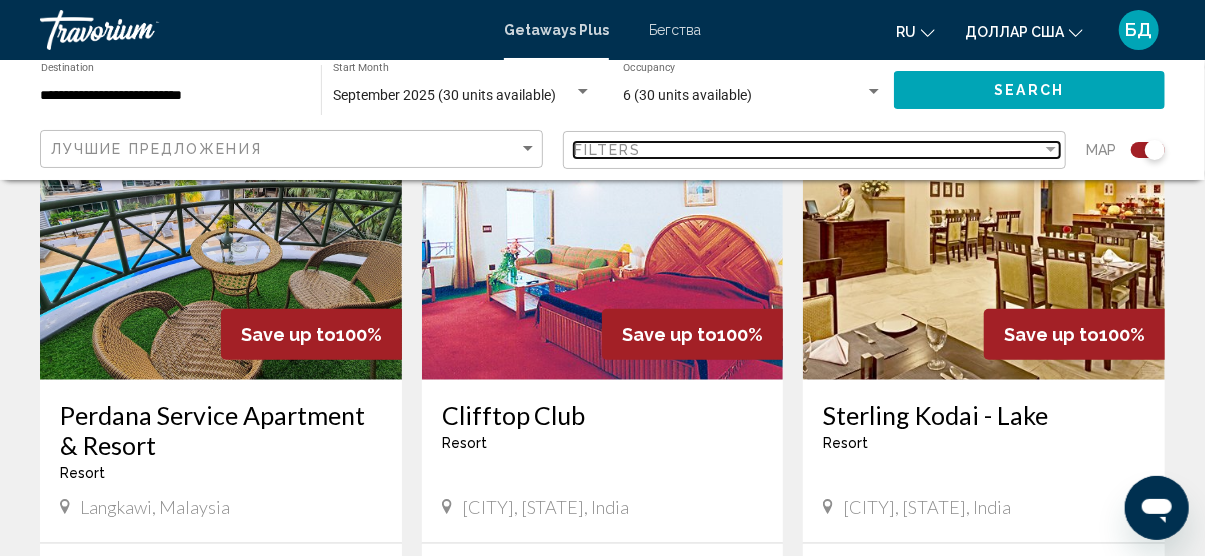 scroll, scrollTop: 800, scrollLeft: 0, axis: vertical 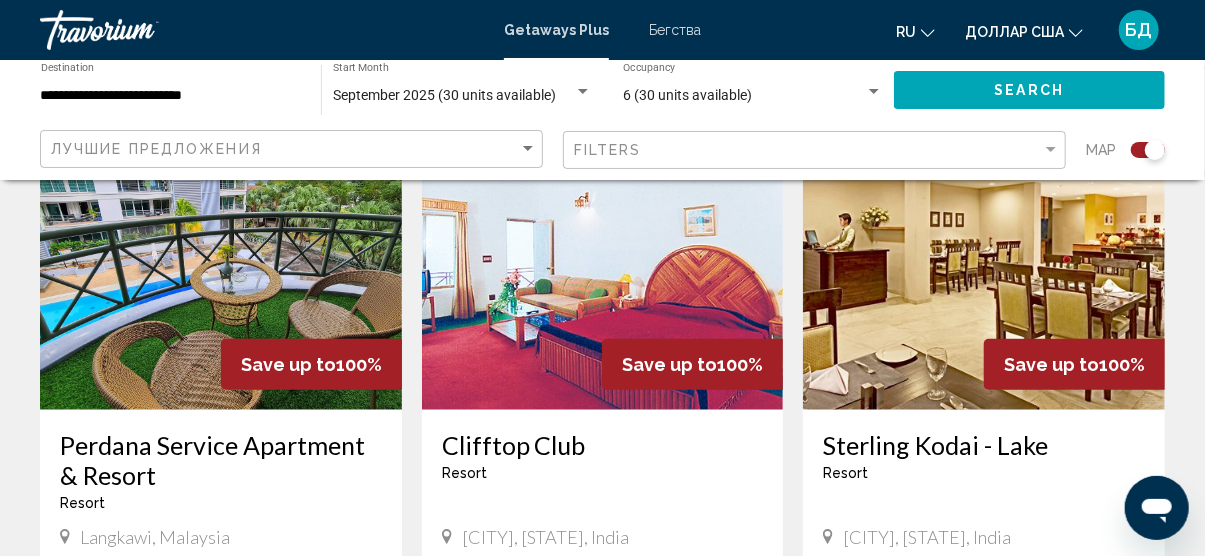 click on "Perdana Service Apartment & Resort" at bounding box center (221, 460) 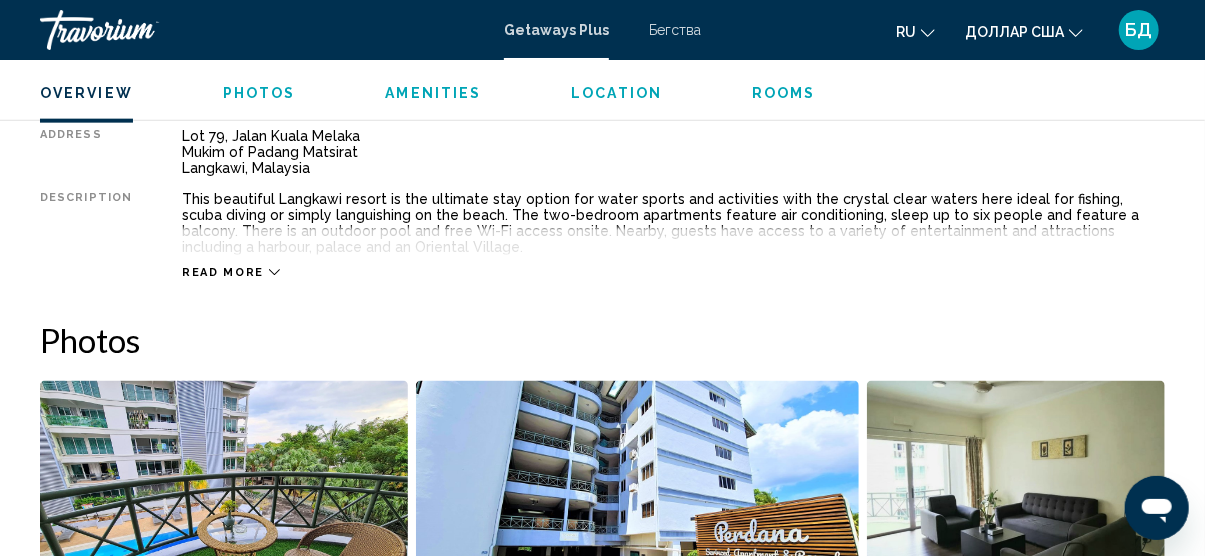 scroll, scrollTop: 1157, scrollLeft: 0, axis: vertical 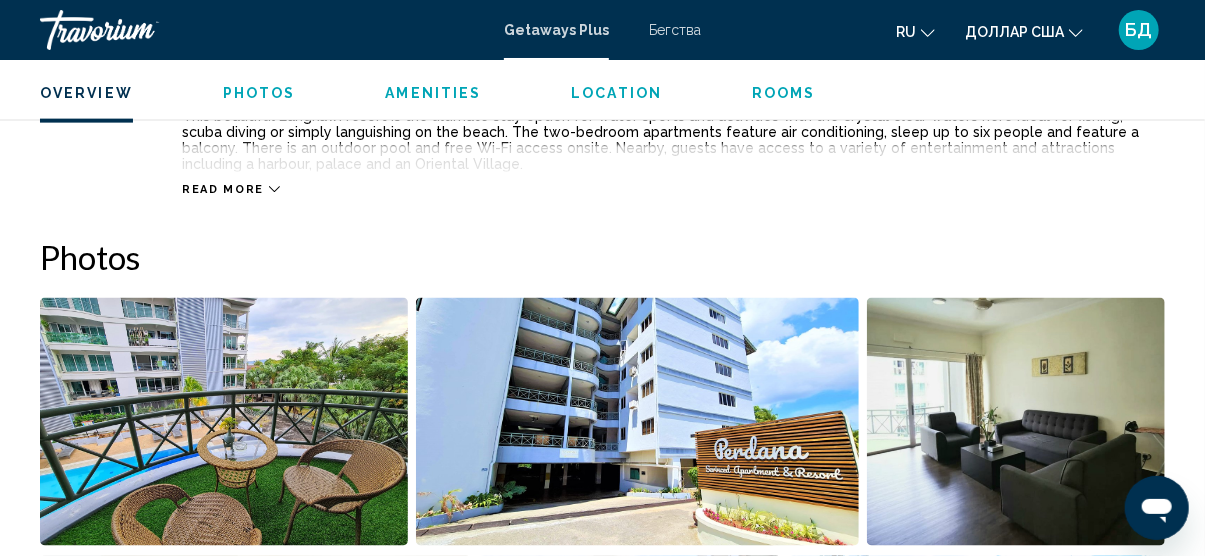 click on "Read more" at bounding box center (223, 189) 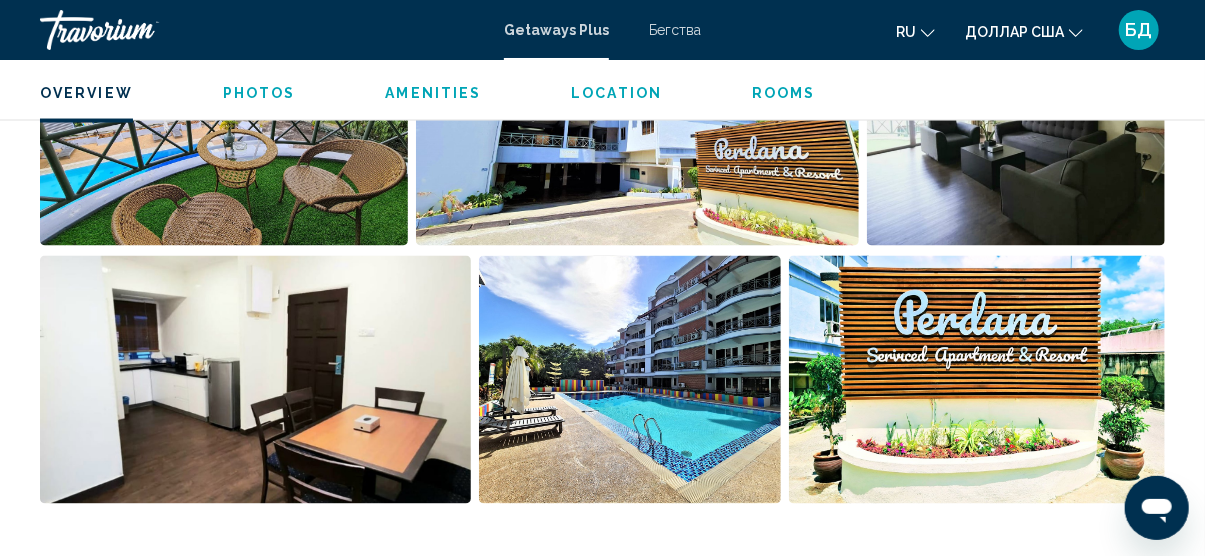 scroll, scrollTop: 857, scrollLeft: 0, axis: vertical 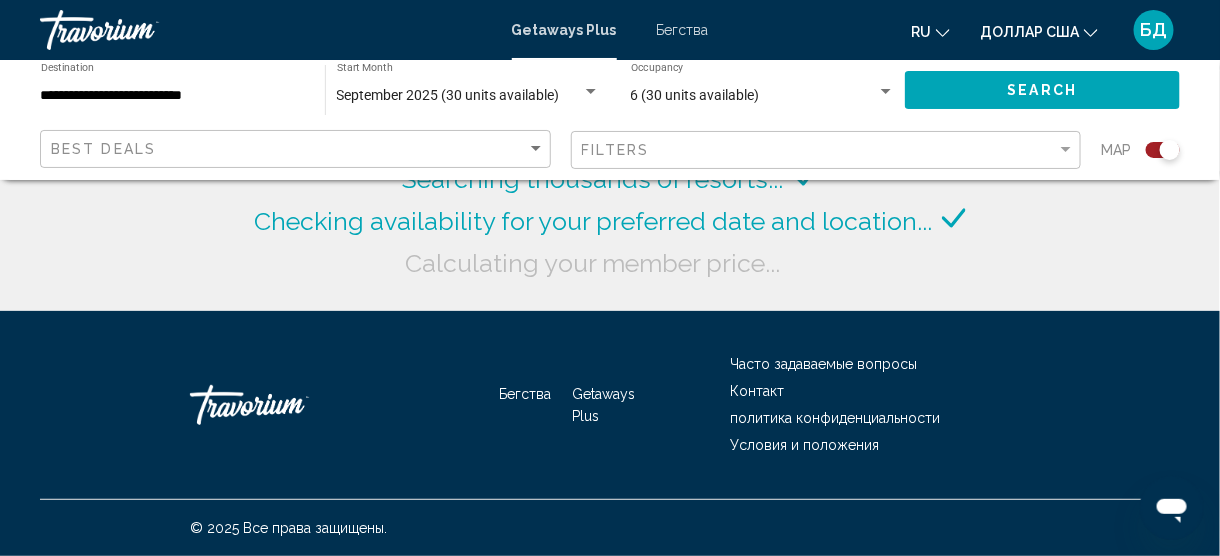 click on "**********" at bounding box center (173, 96) 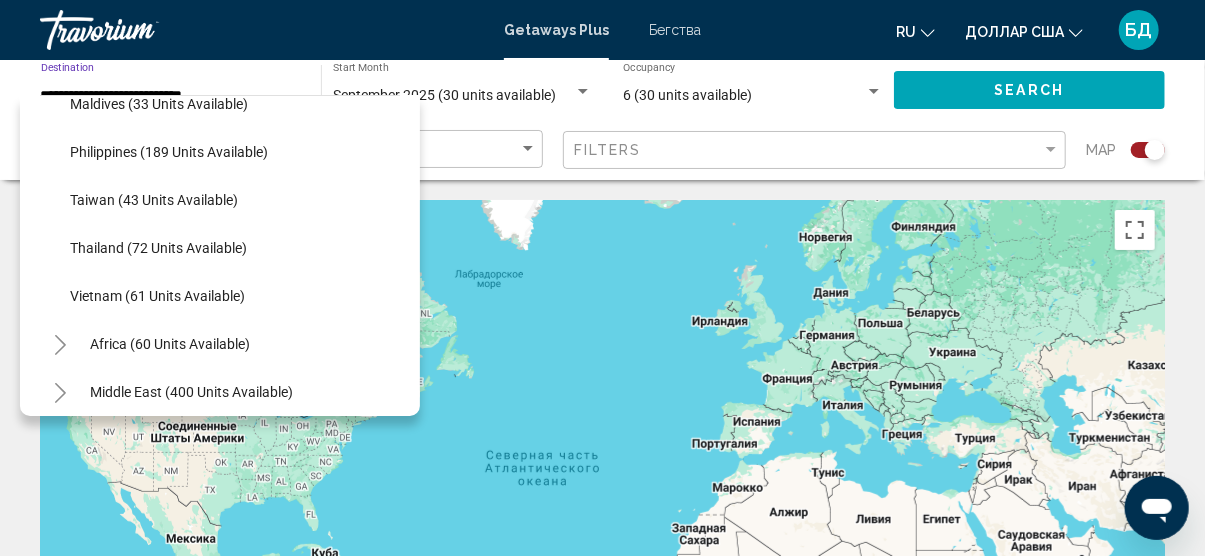 scroll, scrollTop: 818, scrollLeft: 0, axis: vertical 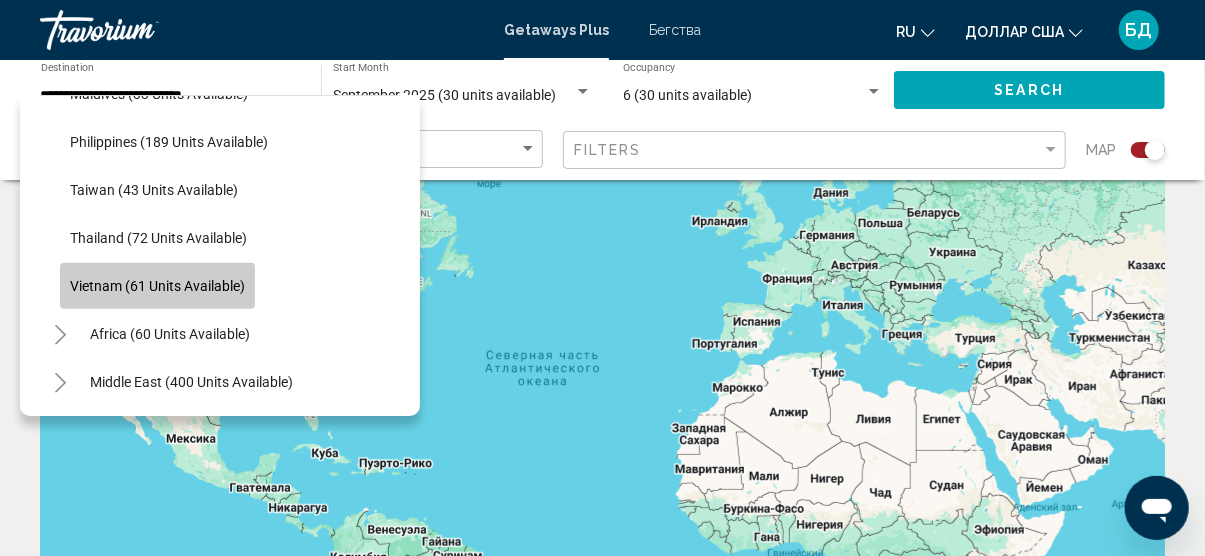 click on "Vietnam (61 units available)" 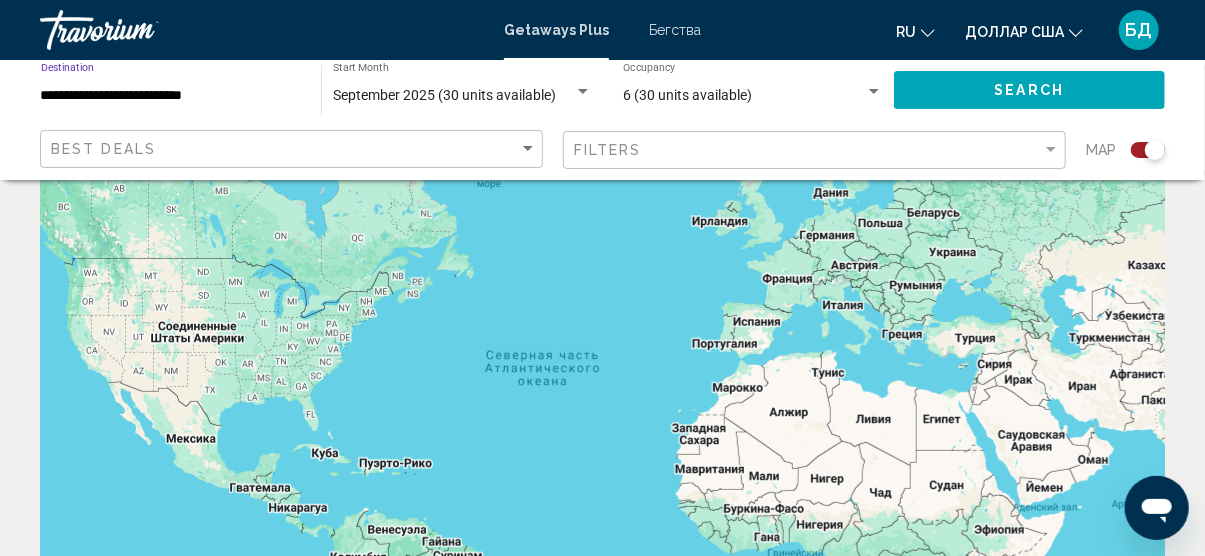 click on "Search" 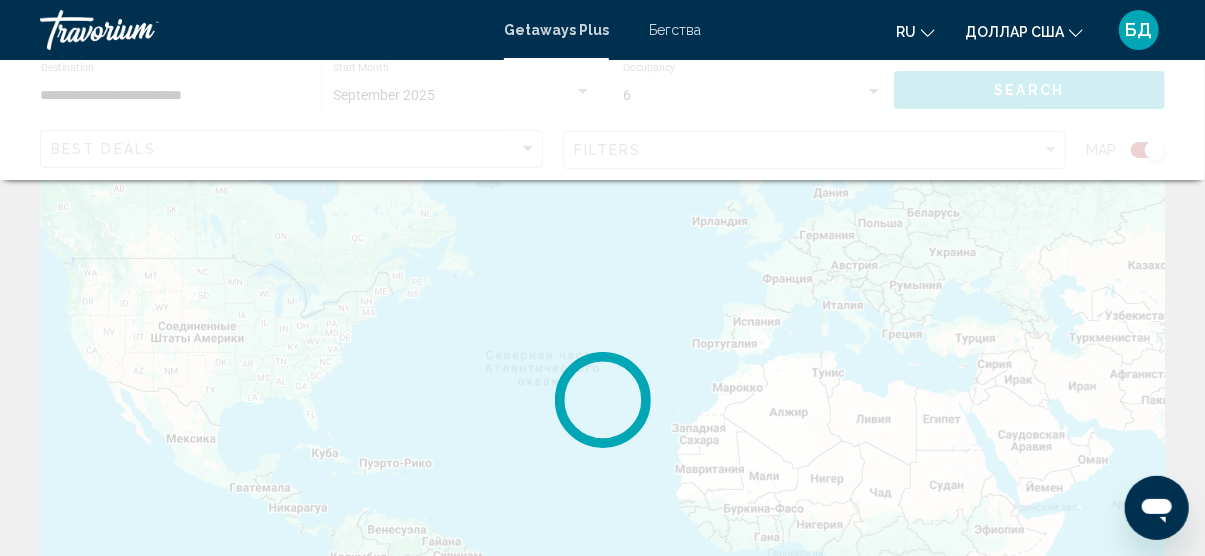 scroll, scrollTop: 0, scrollLeft: 0, axis: both 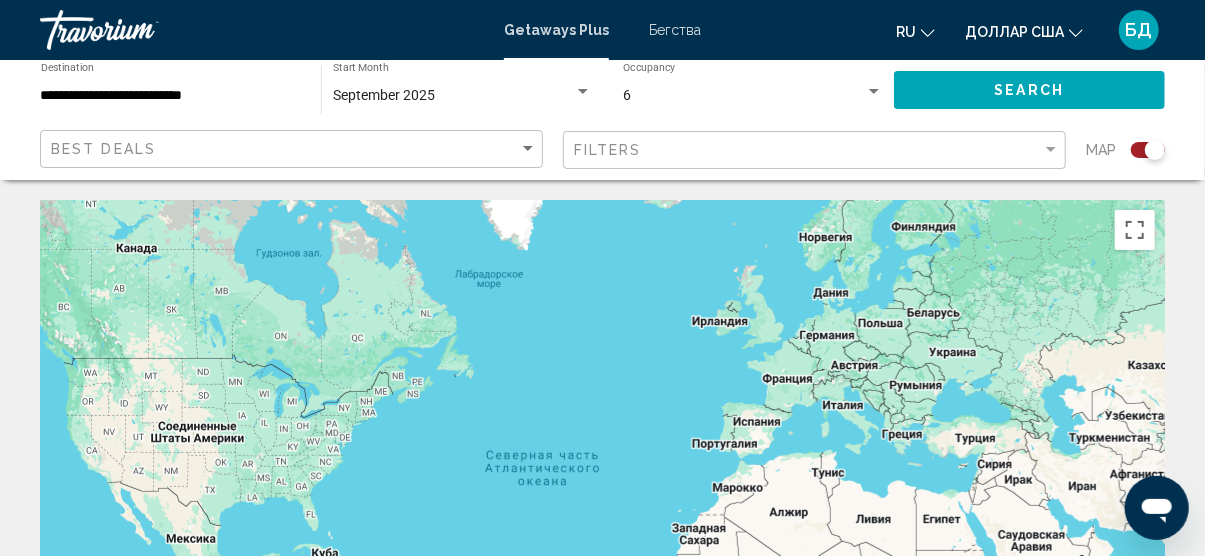click 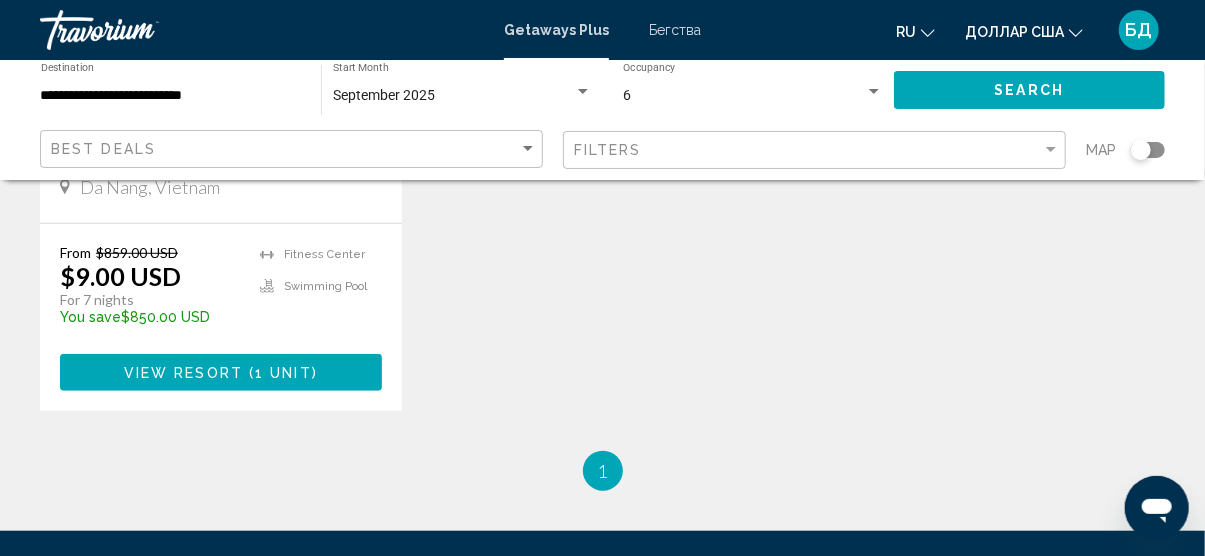 scroll, scrollTop: 400, scrollLeft: 0, axis: vertical 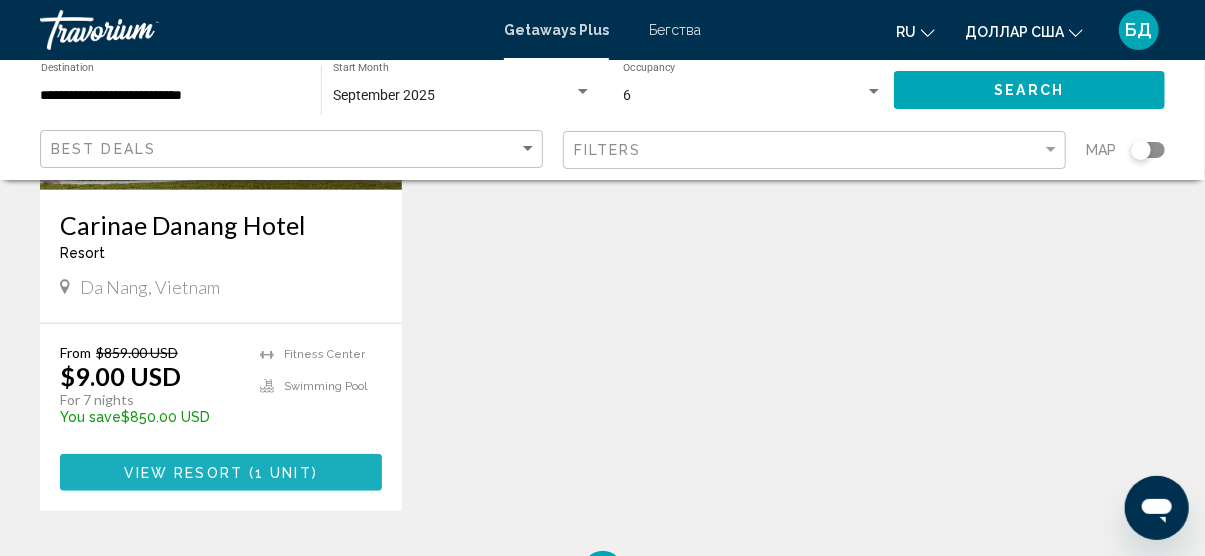 click on "1 unit" at bounding box center [283, 473] 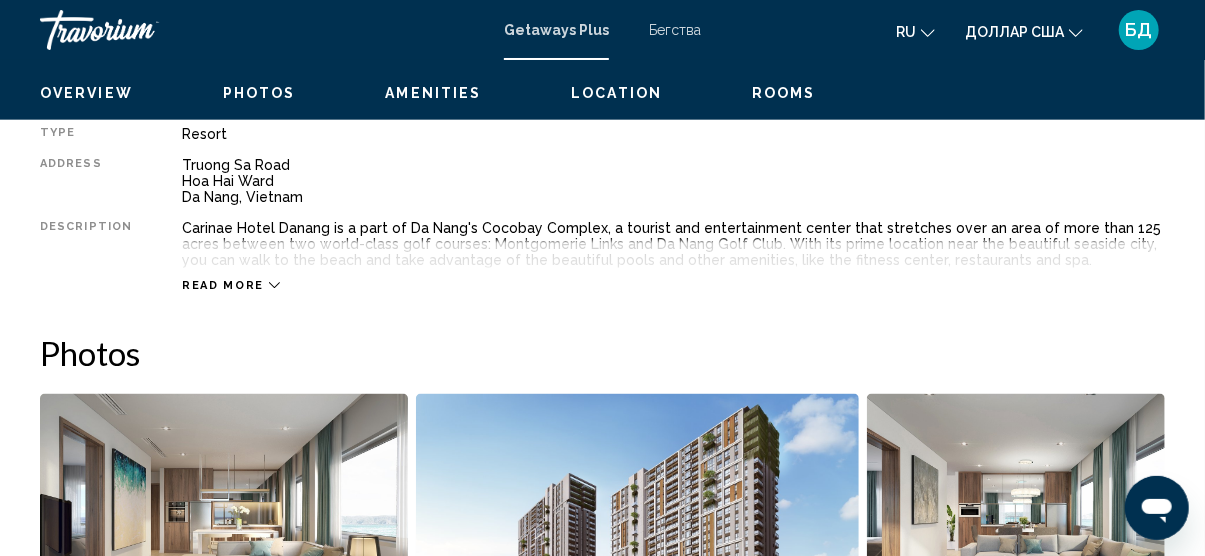 scroll, scrollTop: 1057, scrollLeft: 0, axis: vertical 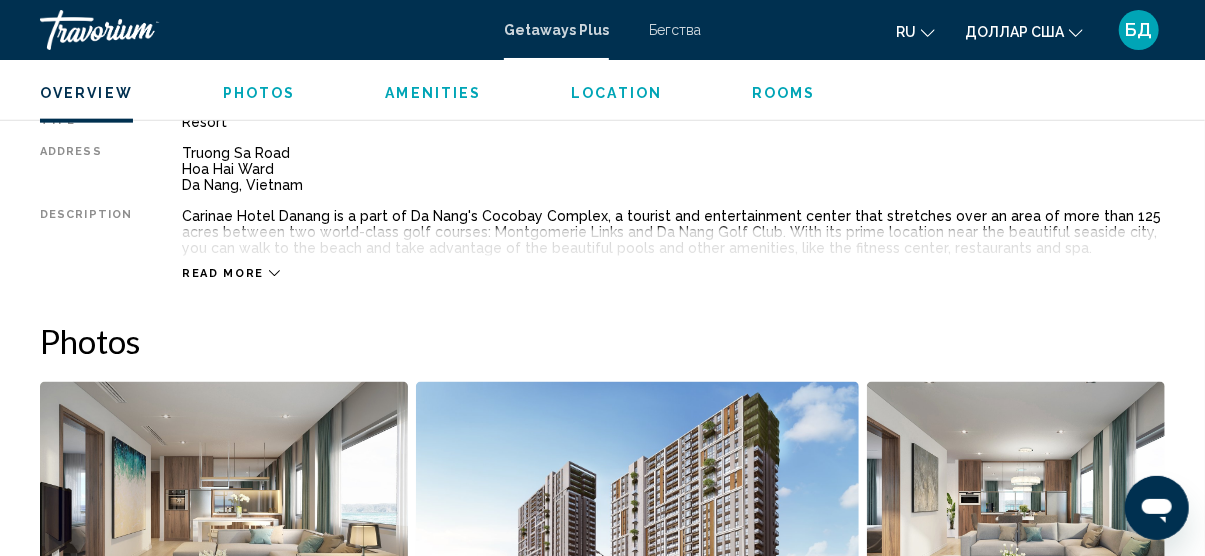 click 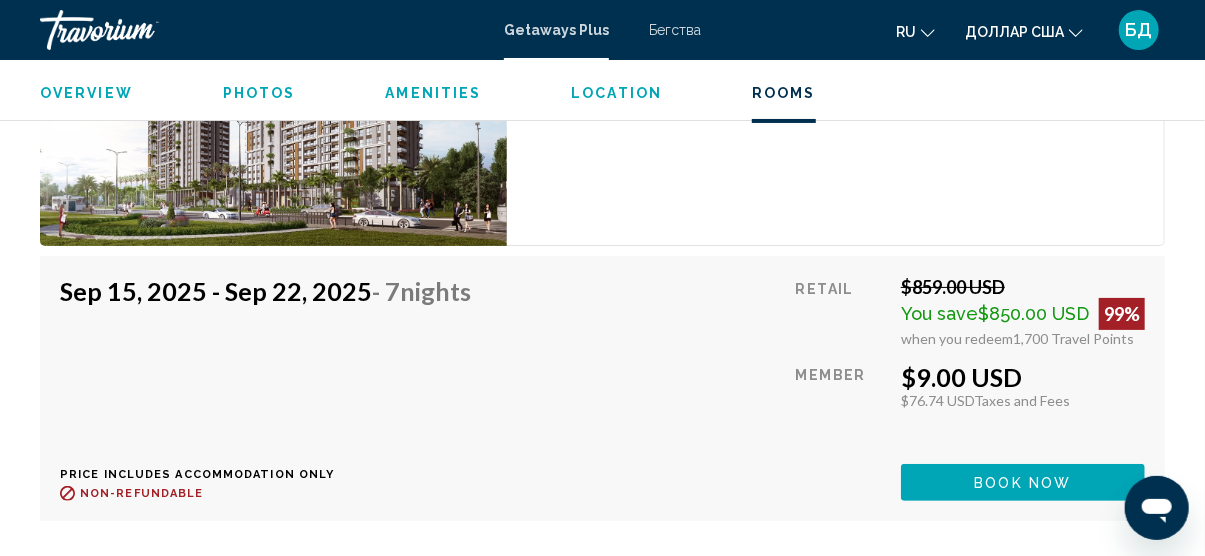 scroll, scrollTop: 3557, scrollLeft: 0, axis: vertical 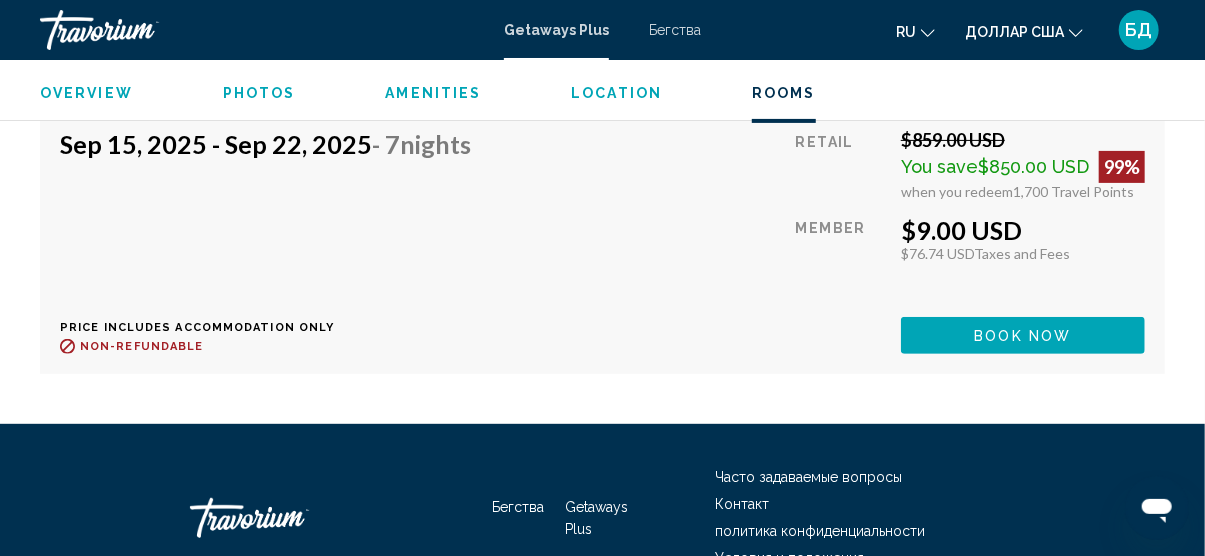 click on "Book now" at bounding box center [1023, 335] 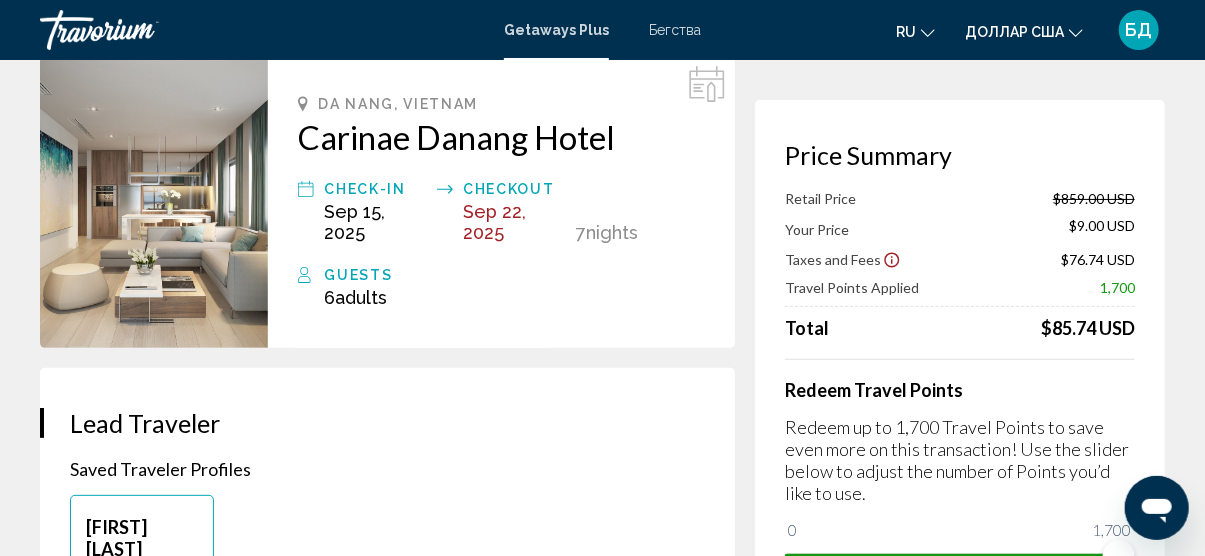 scroll, scrollTop: 0, scrollLeft: 0, axis: both 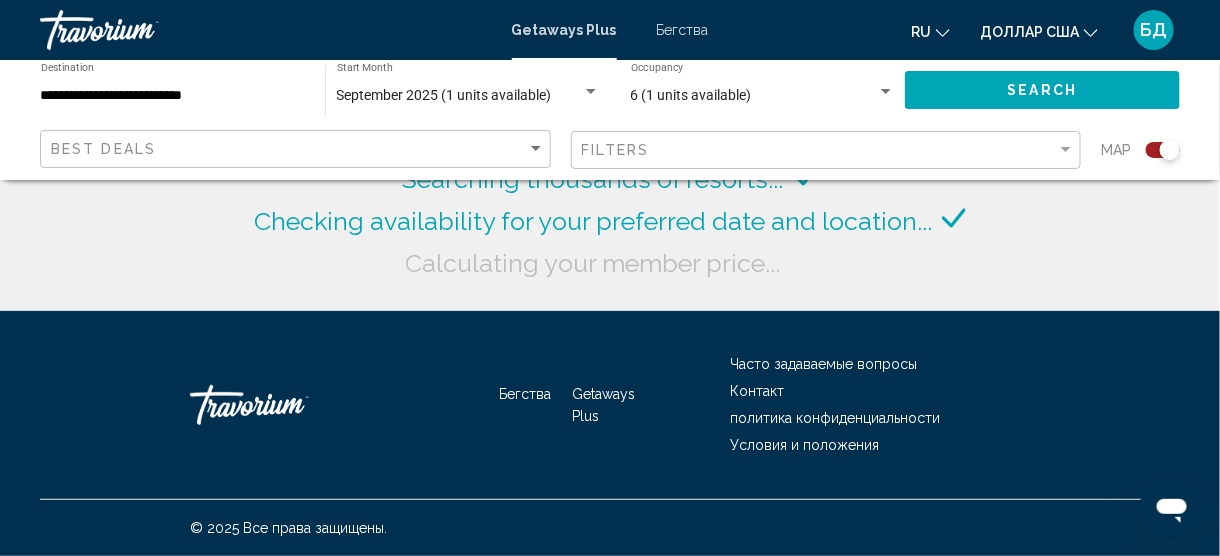 click on "**********" at bounding box center [173, 96] 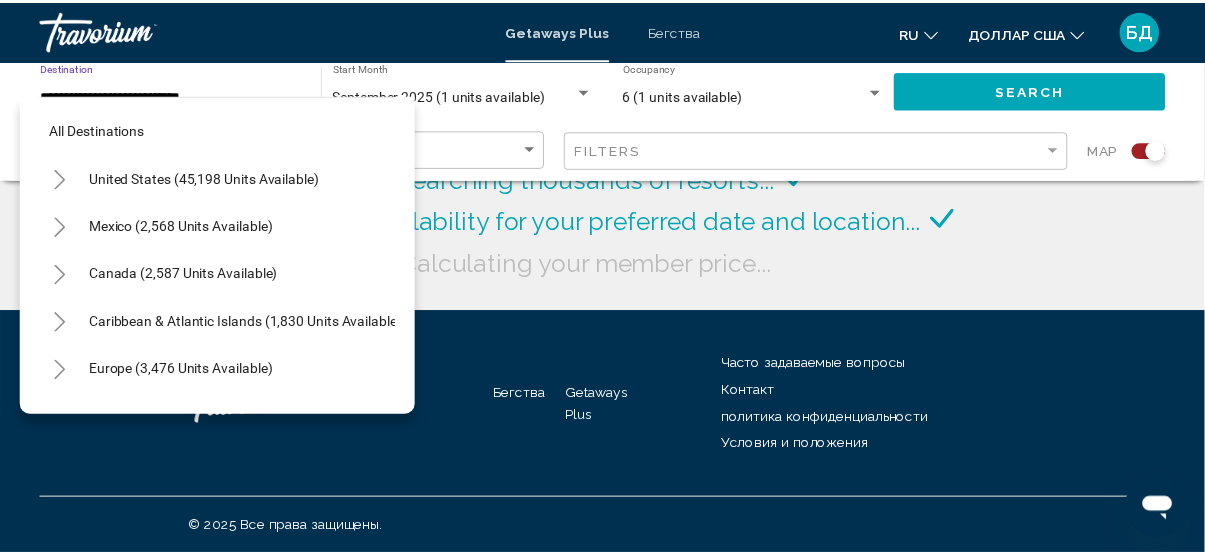 scroll, scrollTop: 818, scrollLeft: 0, axis: vertical 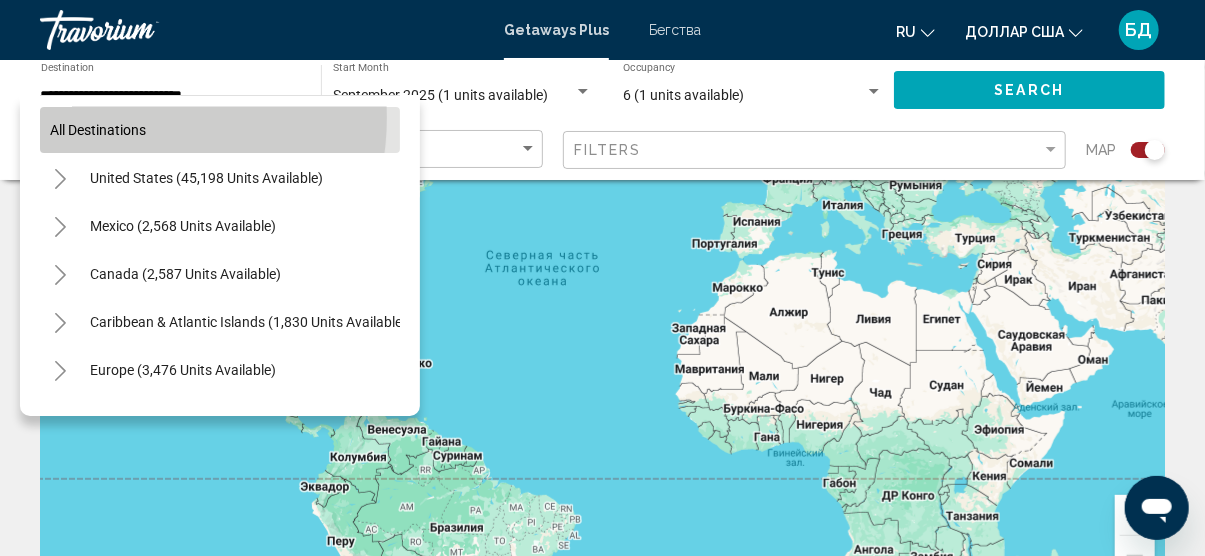 click on "All destinations" at bounding box center (220, 130) 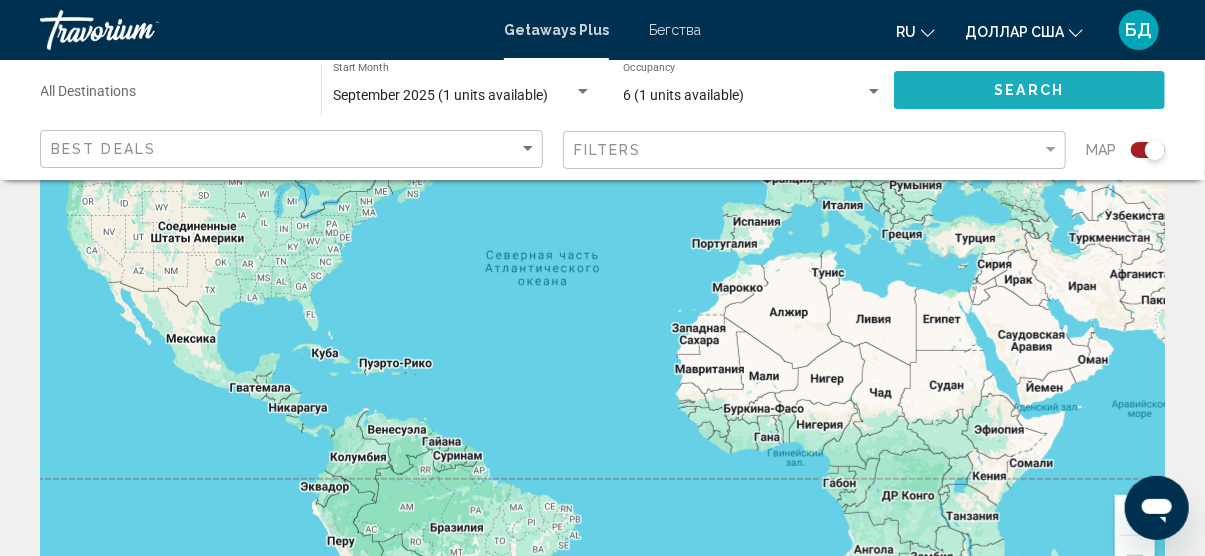 click on "Search" 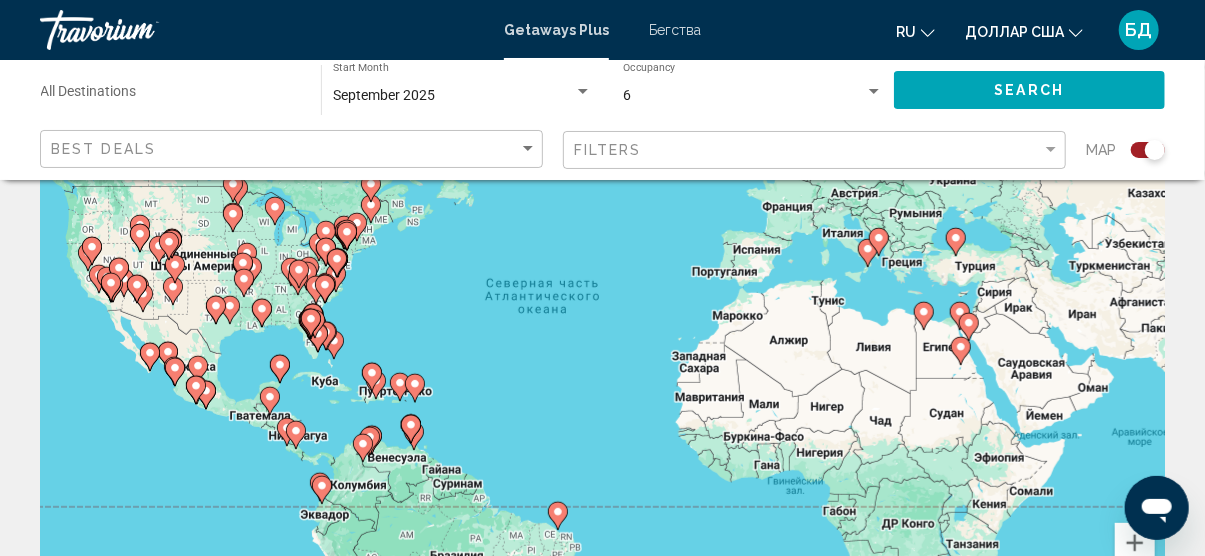 scroll, scrollTop: 200, scrollLeft: 0, axis: vertical 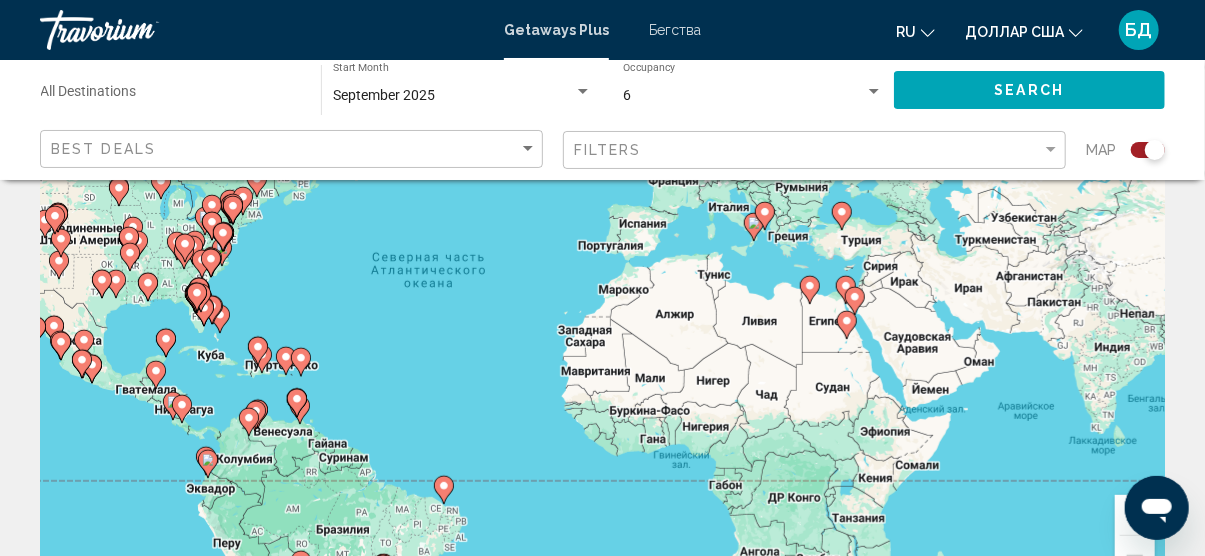 drag, startPoint x: 986, startPoint y: 348, endPoint x: 869, endPoint y: 350, distance: 117.01709 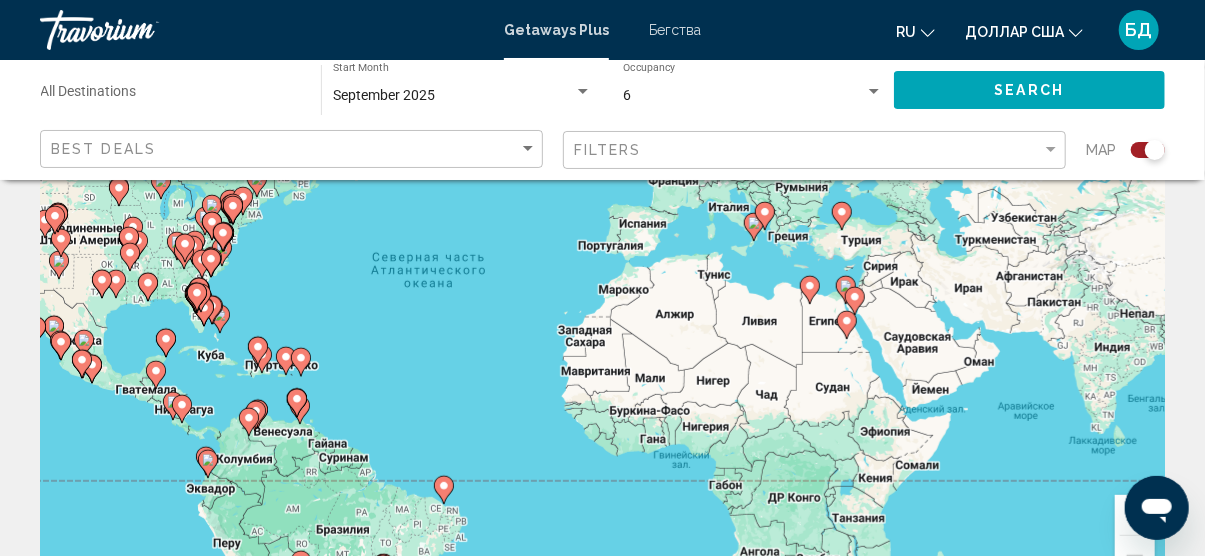 click on "Чтобы активировать перетаскивание с помощью клавиатуры, нажмите Alt + Ввод. После этого перемещайте маркер, используя клавиши со стрелками. Чтобы завершить перетаскивание, нажмите клавишу Ввод. Чтобы отменить действие, нажмите клавишу Esc." at bounding box center [602, 300] 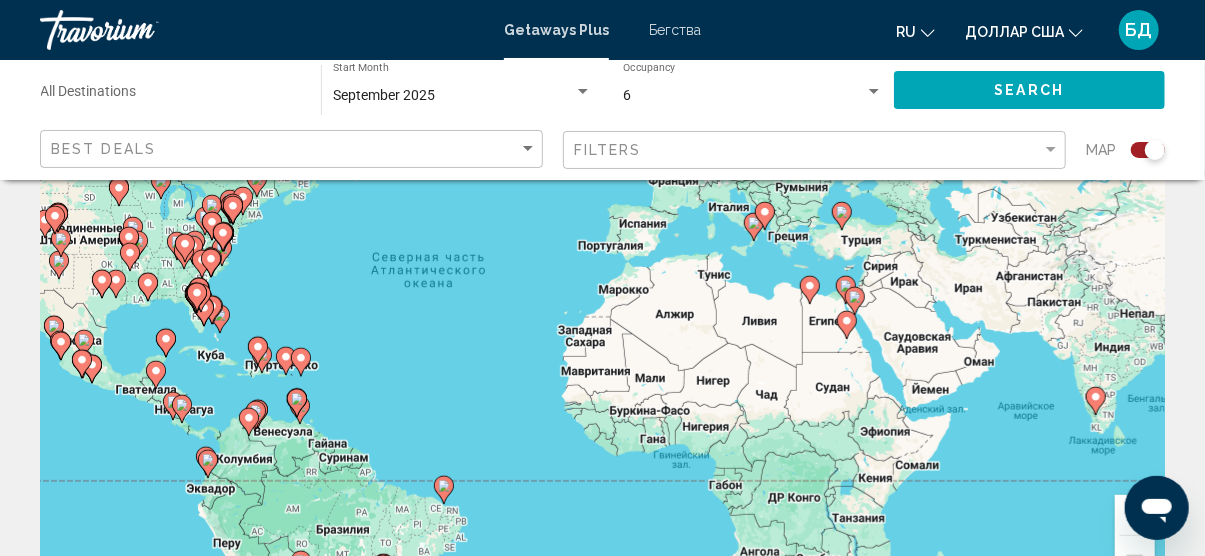 click 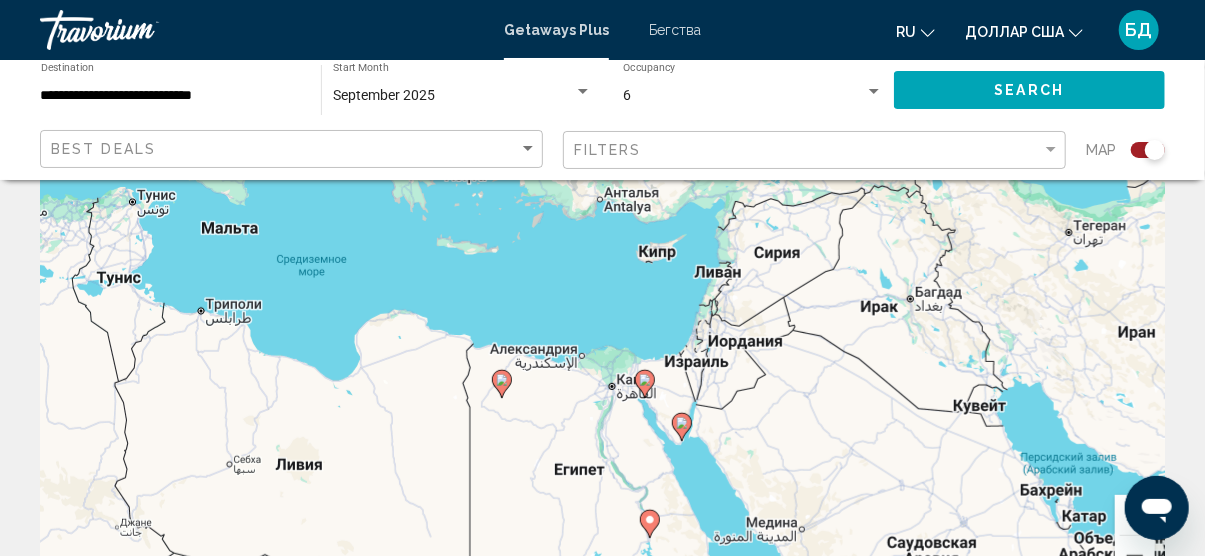drag, startPoint x: 760, startPoint y: 354, endPoint x: 458, endPoint y: 184, distance: 346.56024 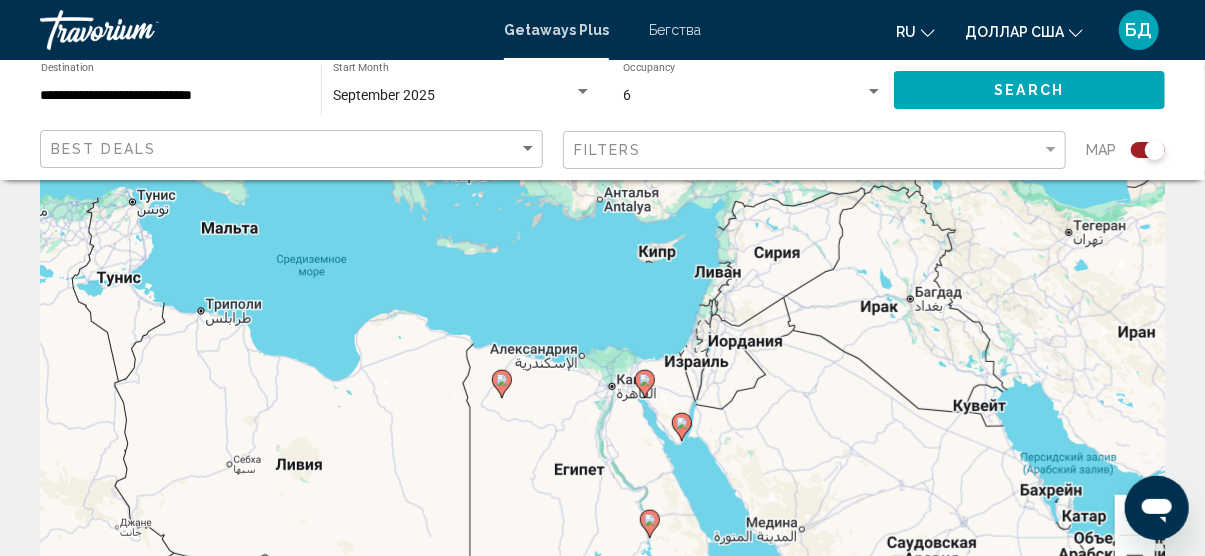 click on "Чтобы активировать перетаскивание с помощью клавиатуры, нажмите Alt + Ввод. После этого перемещайте маркер, используя клавиши со стрелками. Чтобы завершить перетаскивание, нажмите клавишу Ввод. Чтобы отменить действие, нажмите клавишу Esc." at bounding box center (602, 300) 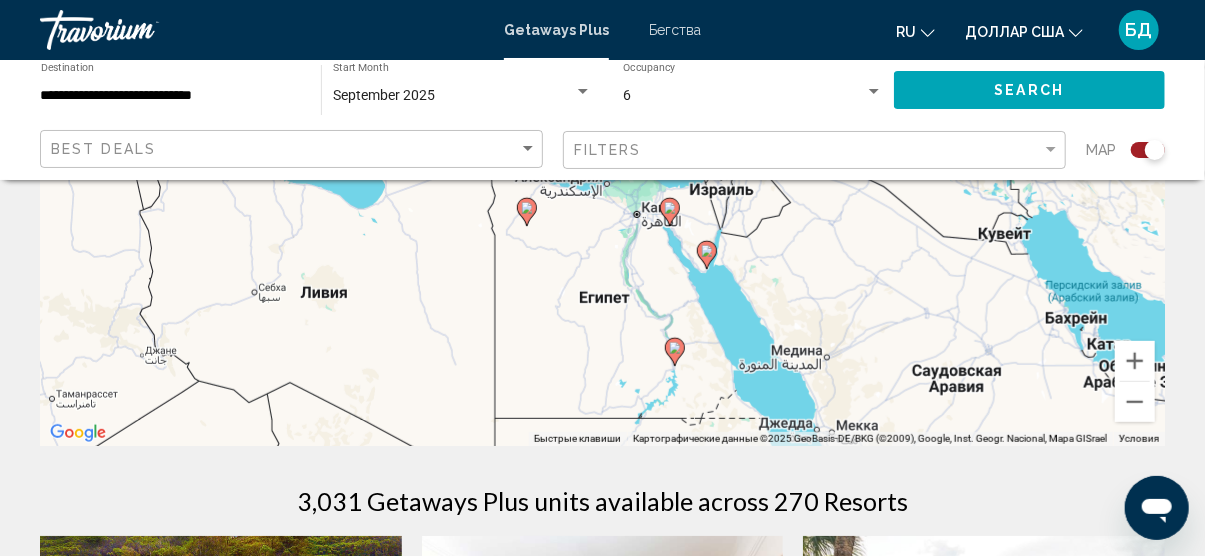 scroll, scrollTop: 400, scrollLeft: 0, axis: vertical 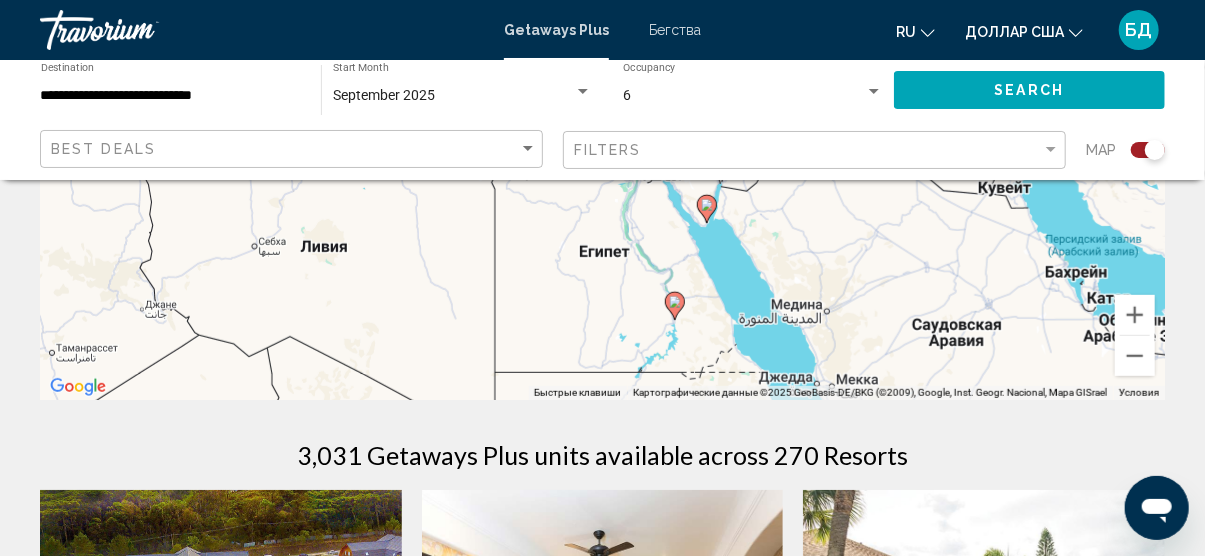 click 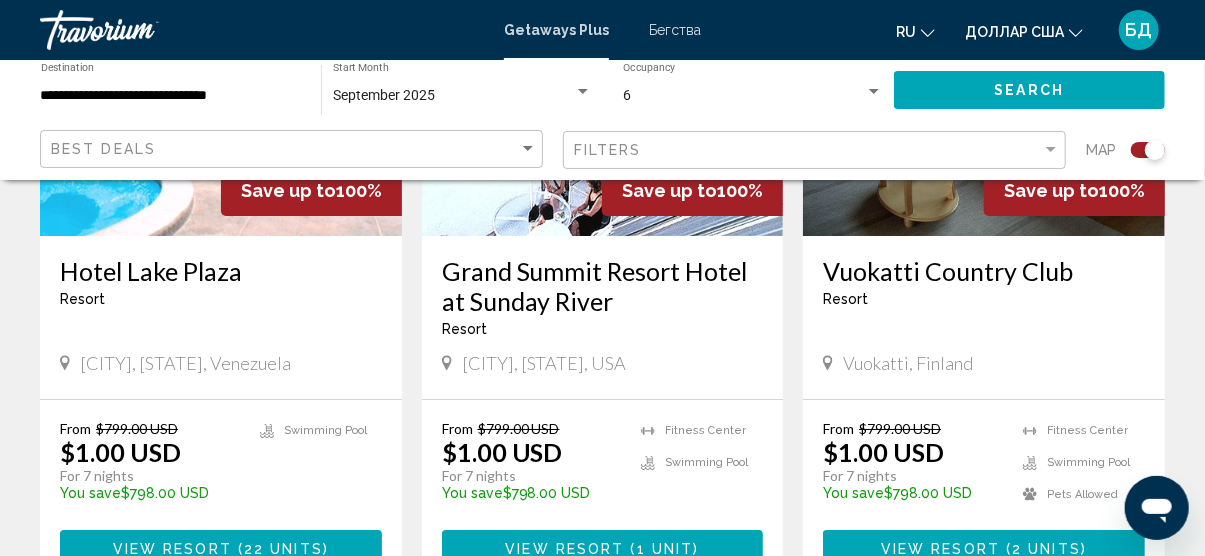 scroll, scrollTop: 3200, scrollLeft: 0, axis: vertical 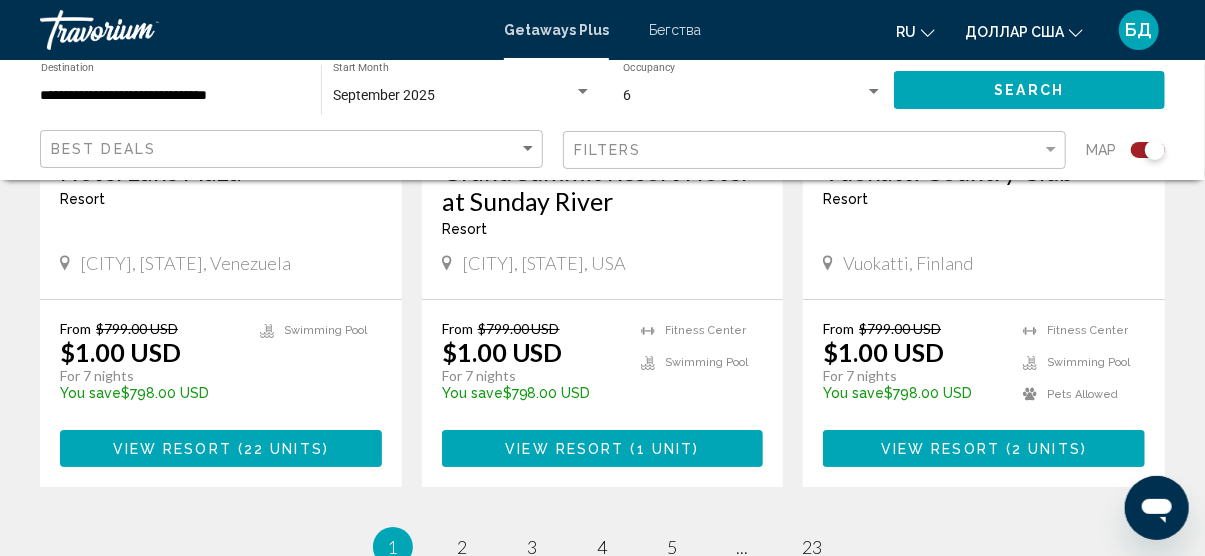 click on "page  2" at bounding box center (463, 547) 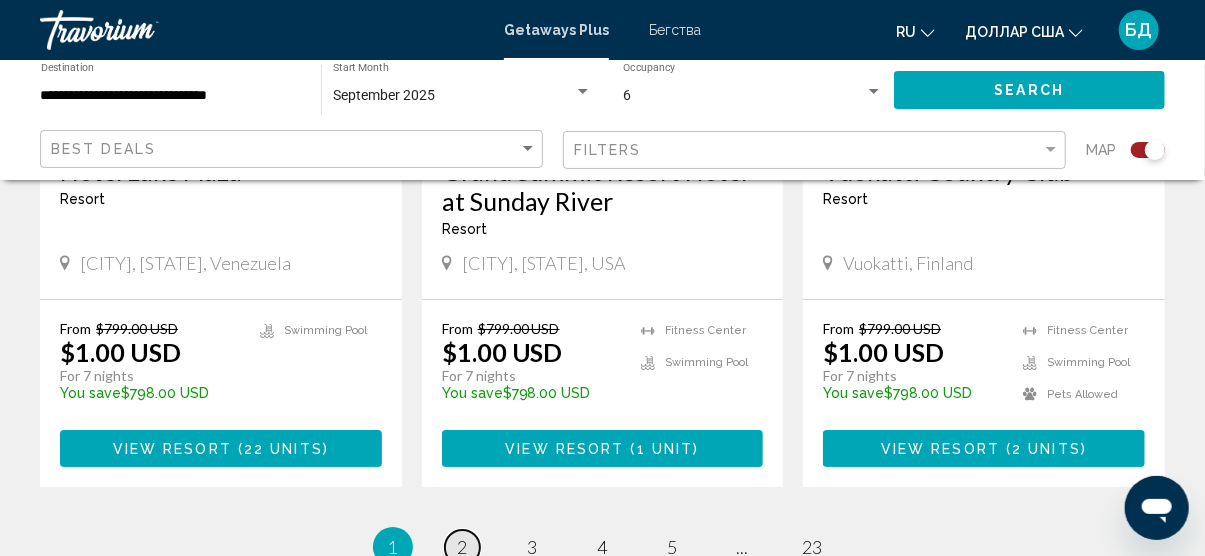 click on "2" at bounding box center (463, 547) 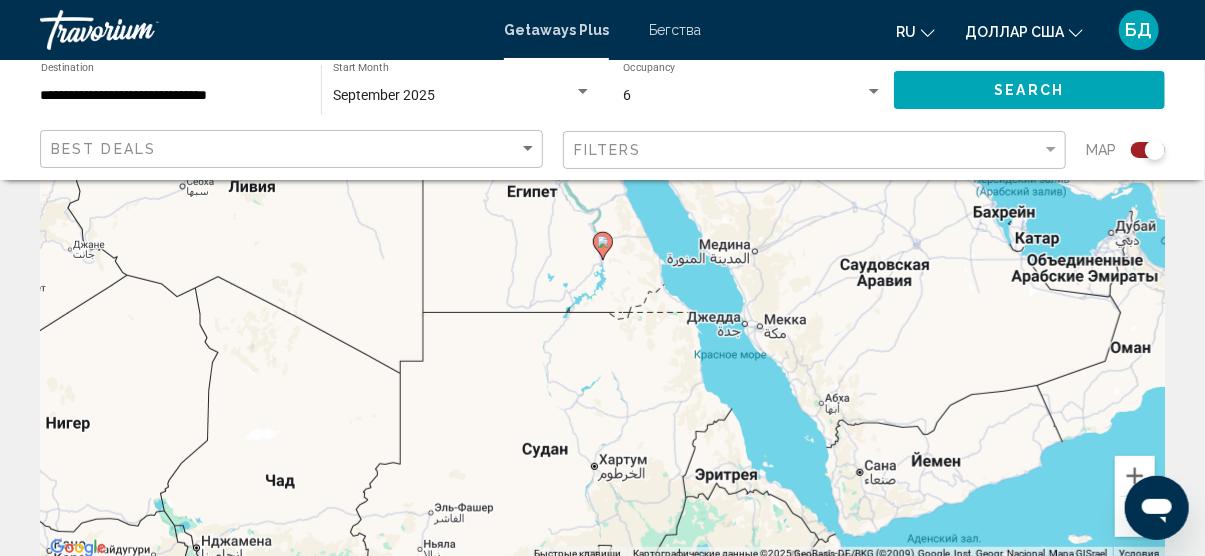 scroll, scrollTop: 0, scrollLeft: 0, axis: both 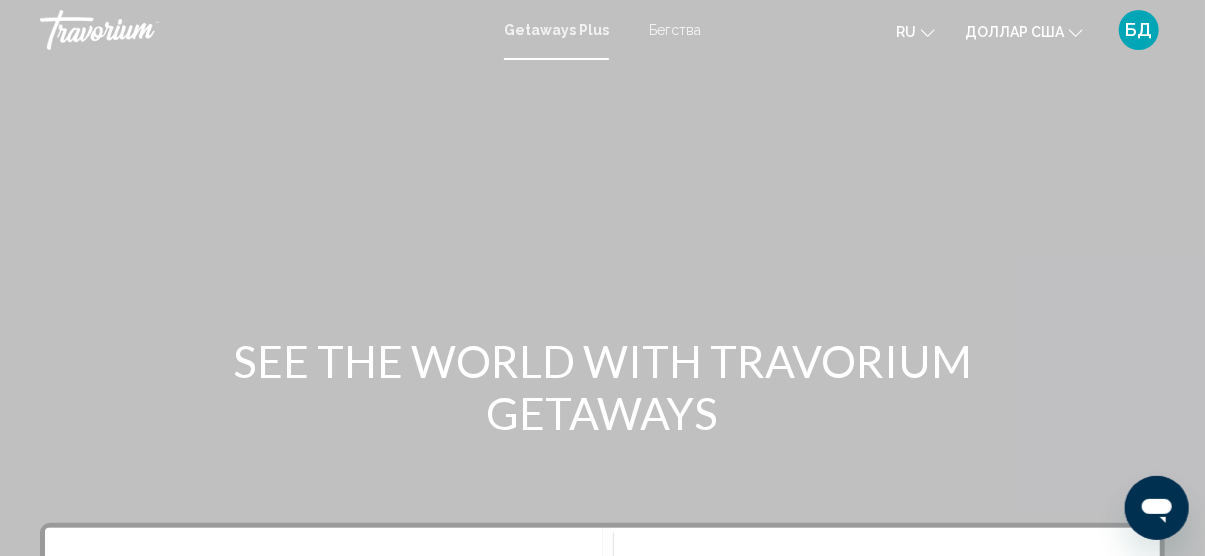 click on "Бегства" at bounding box center [675, 30] 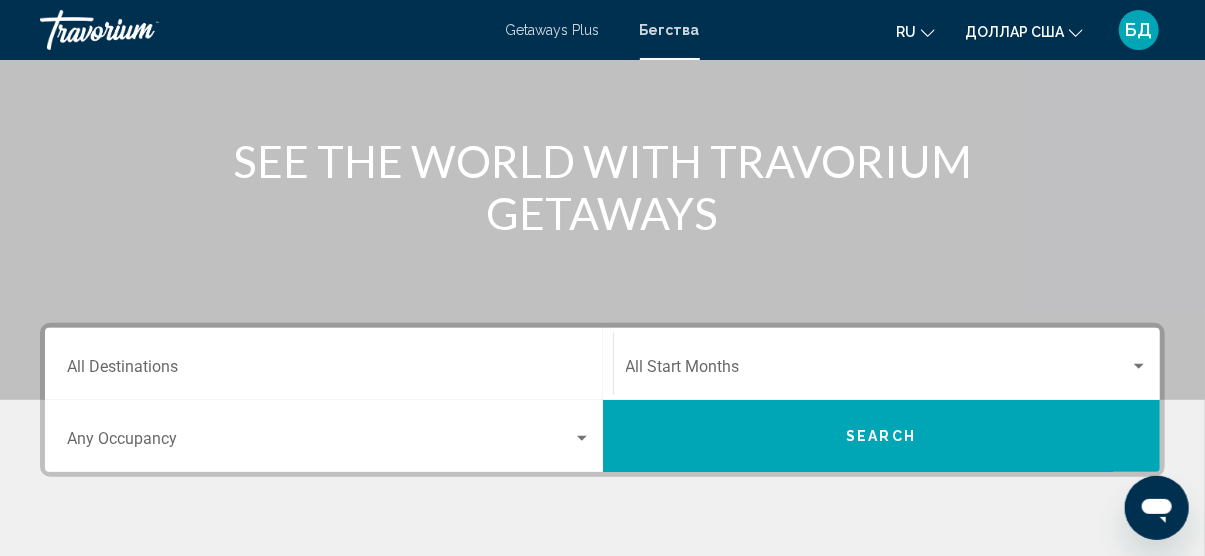 click on "Destination All Destinations" at bounding box center (329, 364) 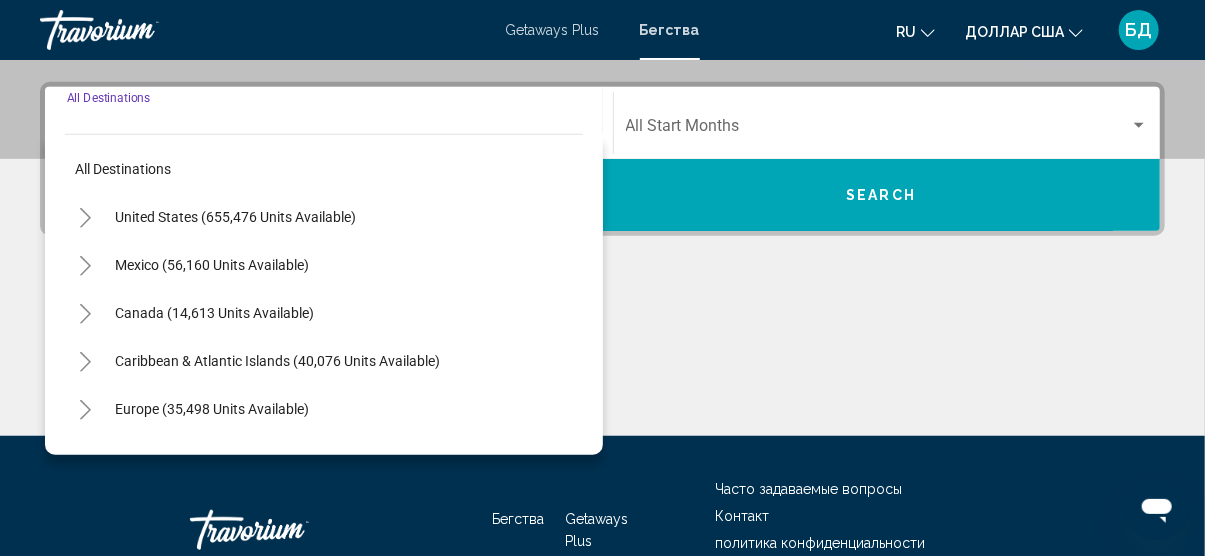 scroll, scrollTop: 457, scrollLeft: 0, axis: vertical 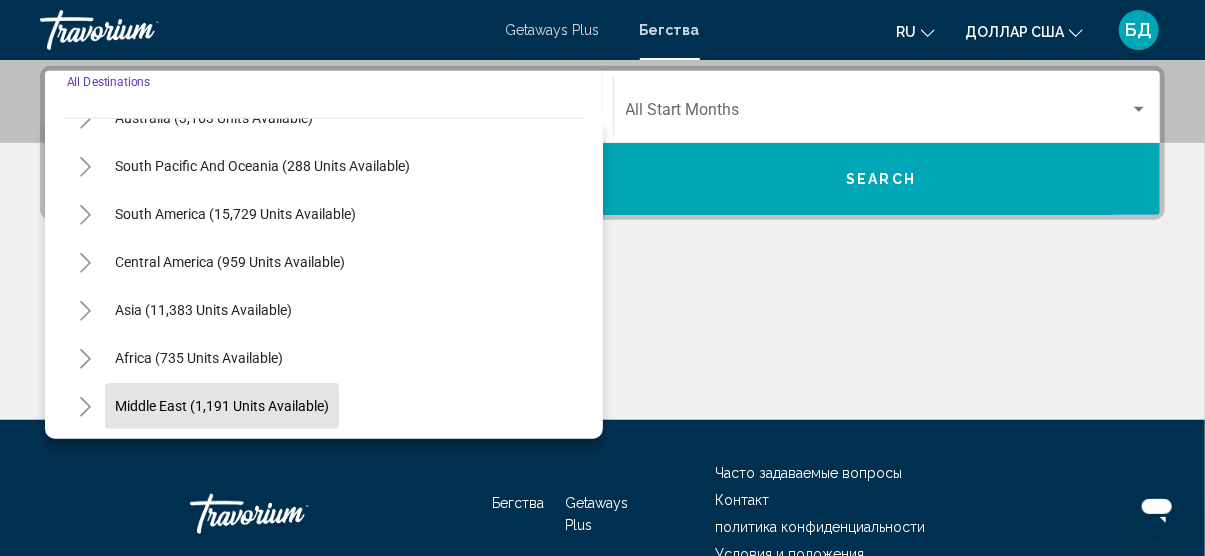 click on "Middle East (1,191 units available)" 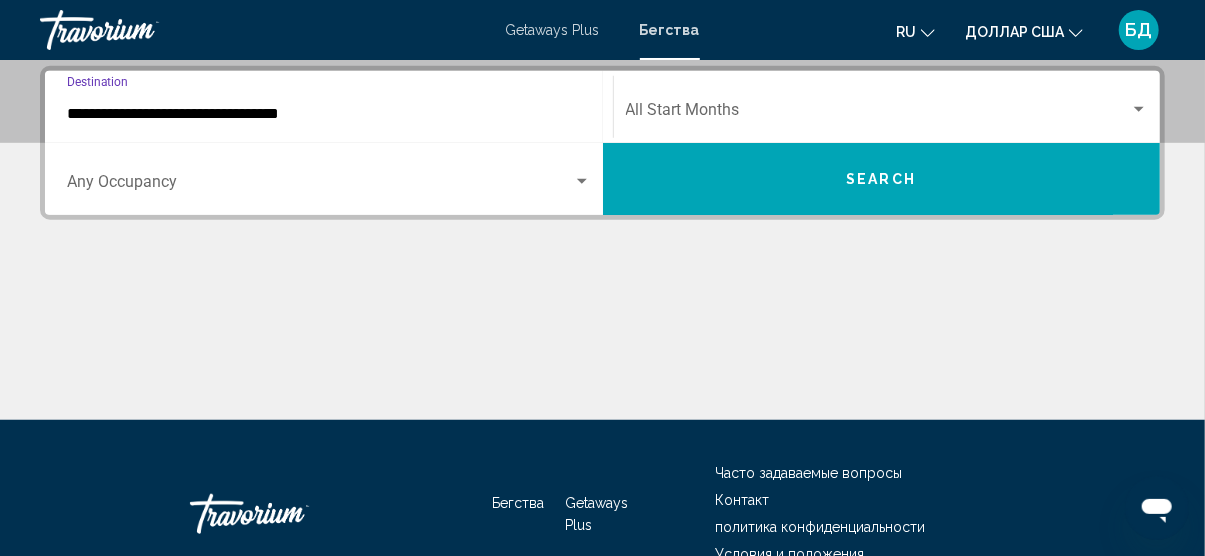 click on "Search" at bounding box center (882, 179) 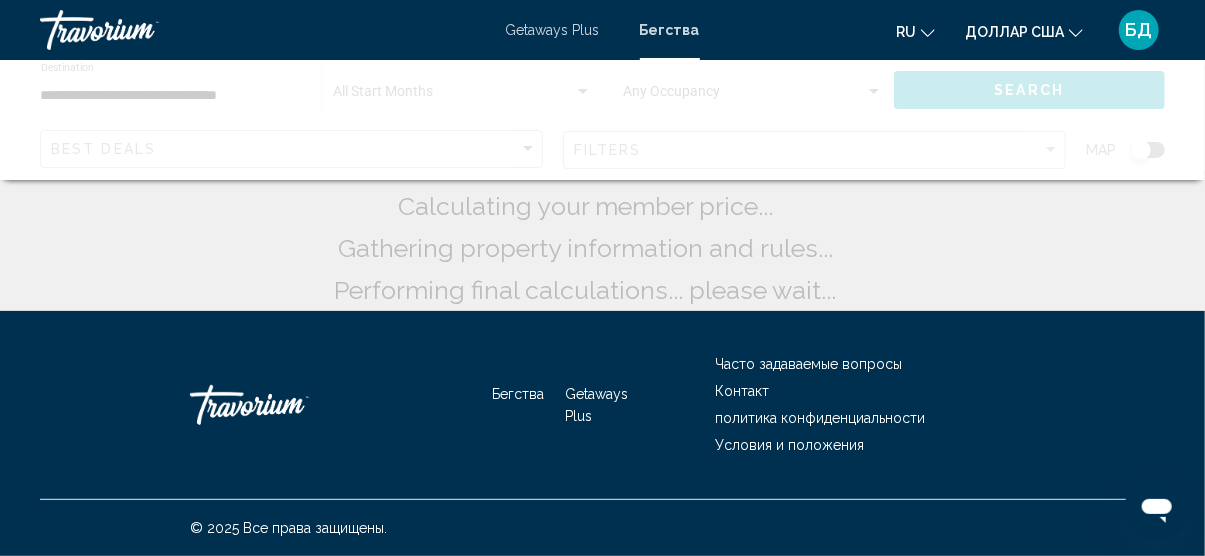 scroll, scrollTop: 0, scrollLeft: 0, axis: both 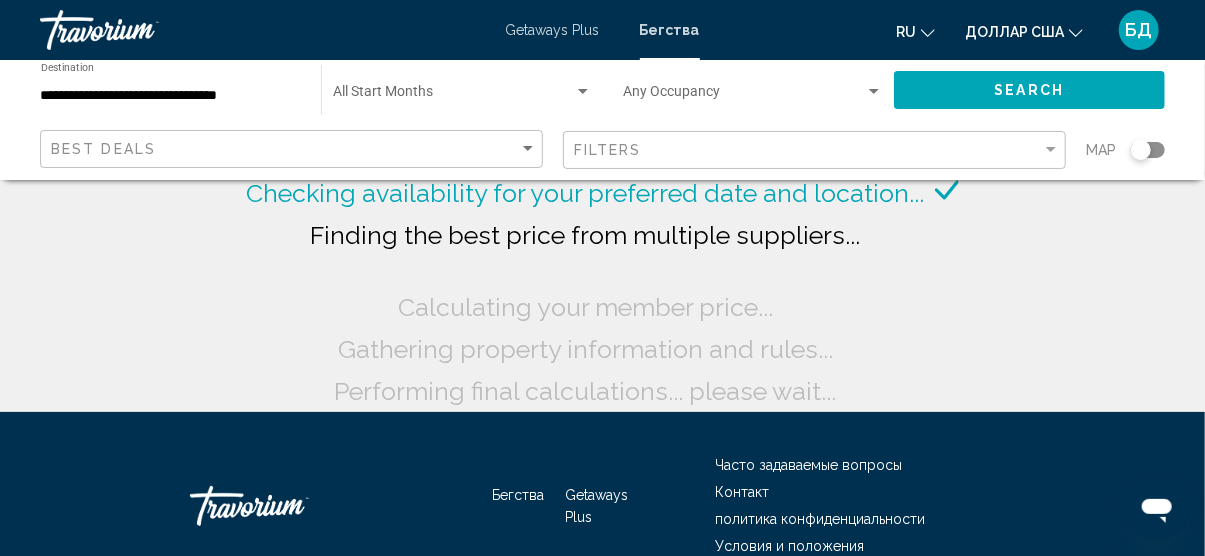 click on "Search" 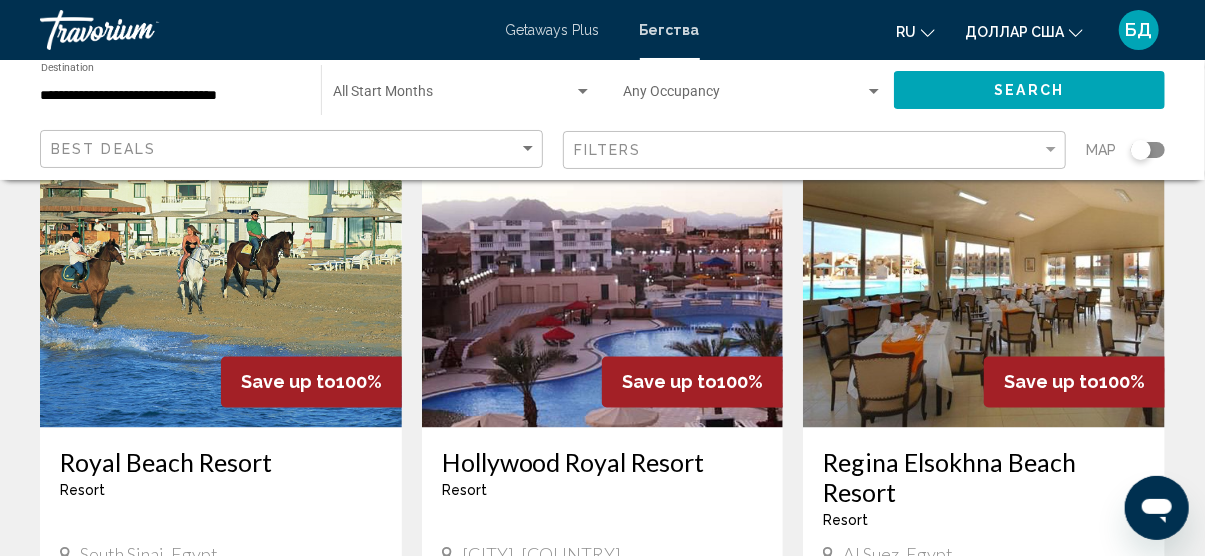 scroll, scrollTop: 1800, scrollLeft: 0, axis: vertical 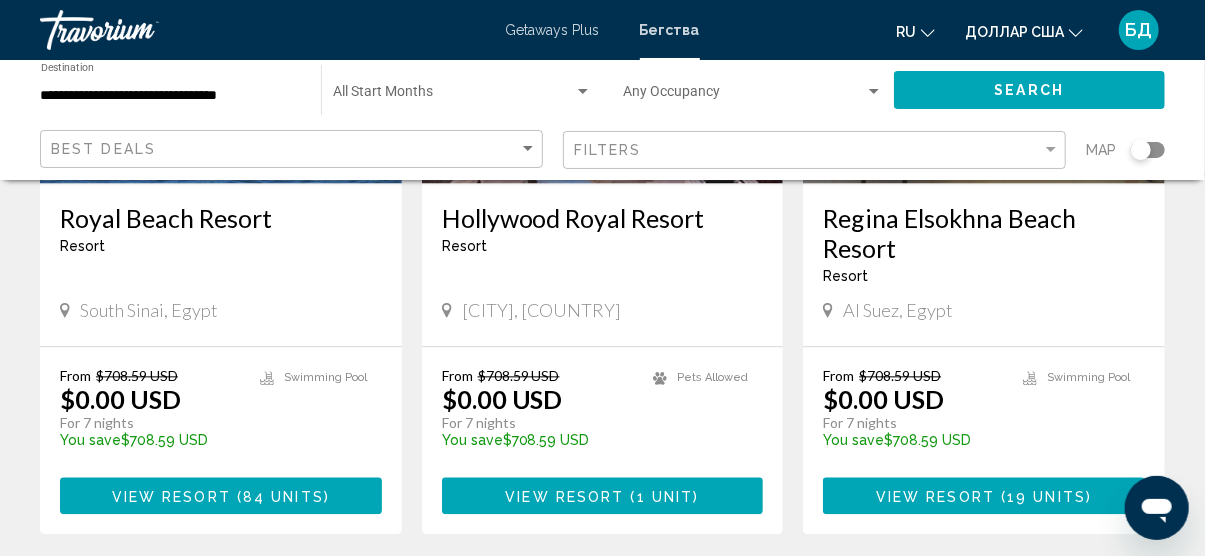 click on "1 unit" at bounding box center (665, 496) 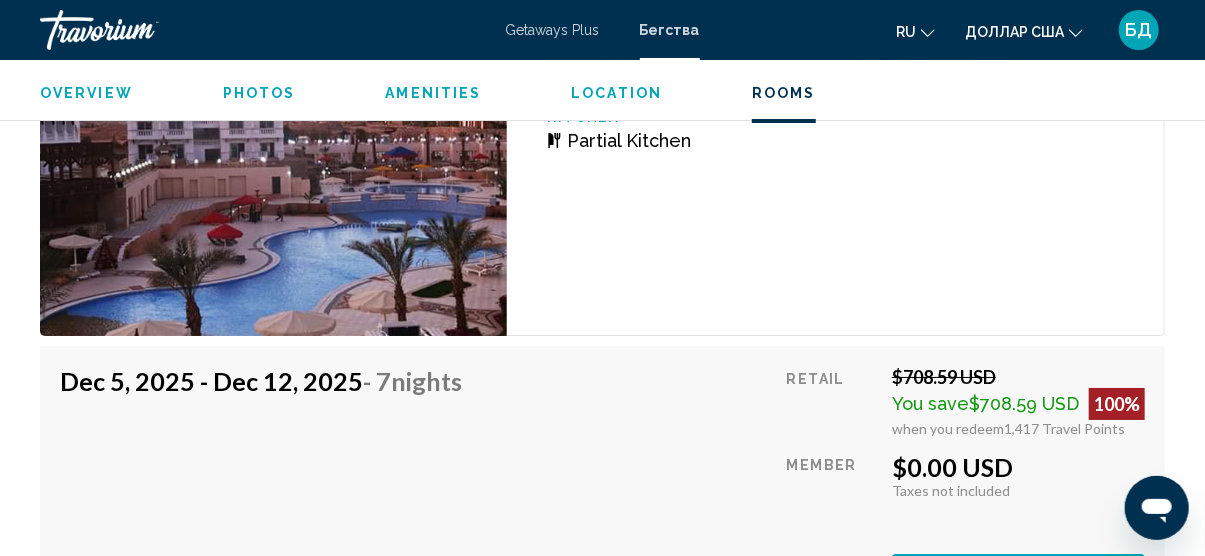 scroll, scrollTop: 3157, scrollLeft: 0, axis: vertical 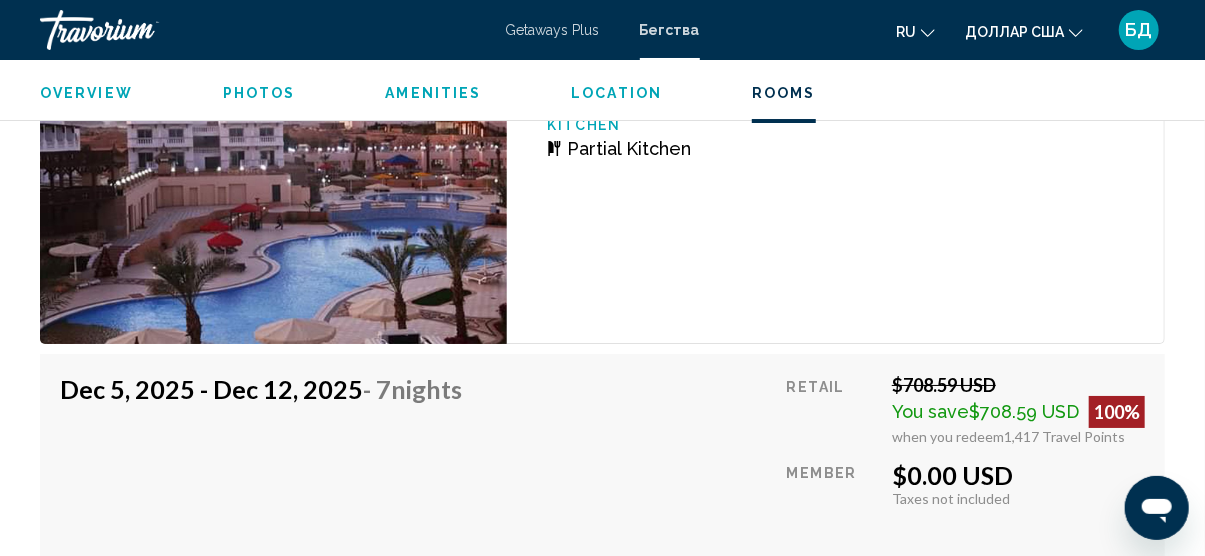 click on "ru
English Español Français Italiano Português русский доллар США
USD ($) MXN (Mex$) CAD (Can$) GBP (£) EUR (€) AUD (A$) NZD (NZ$) CNY (CN¥) БД Авторизоваться" at bounding box center [943, 30] 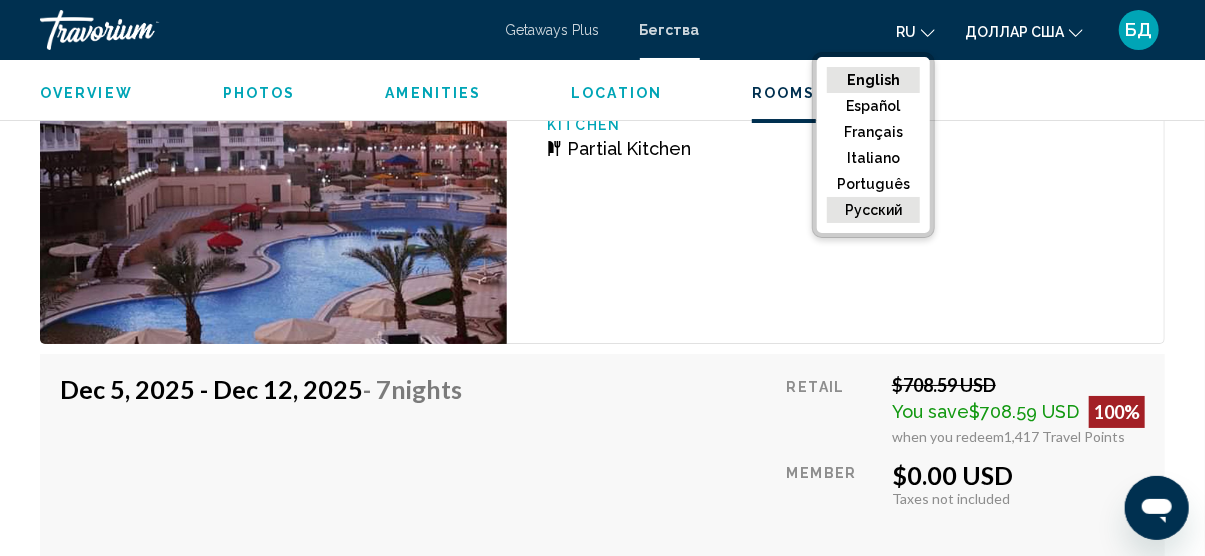 click on "русский" 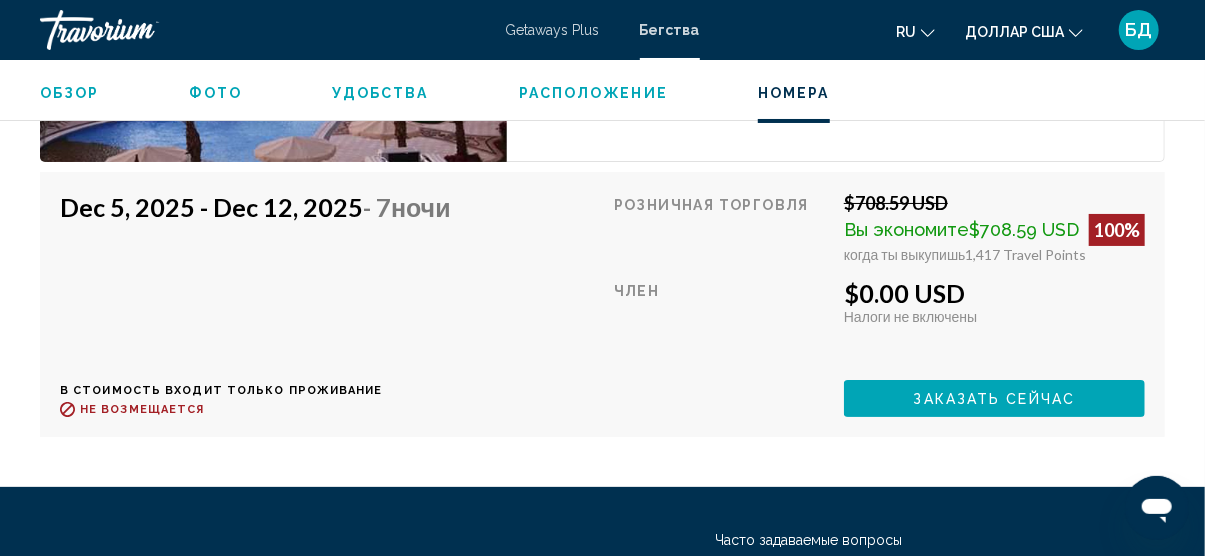 scroll, scrollTop: 3357, scrollLeft: 0, axis: vertical 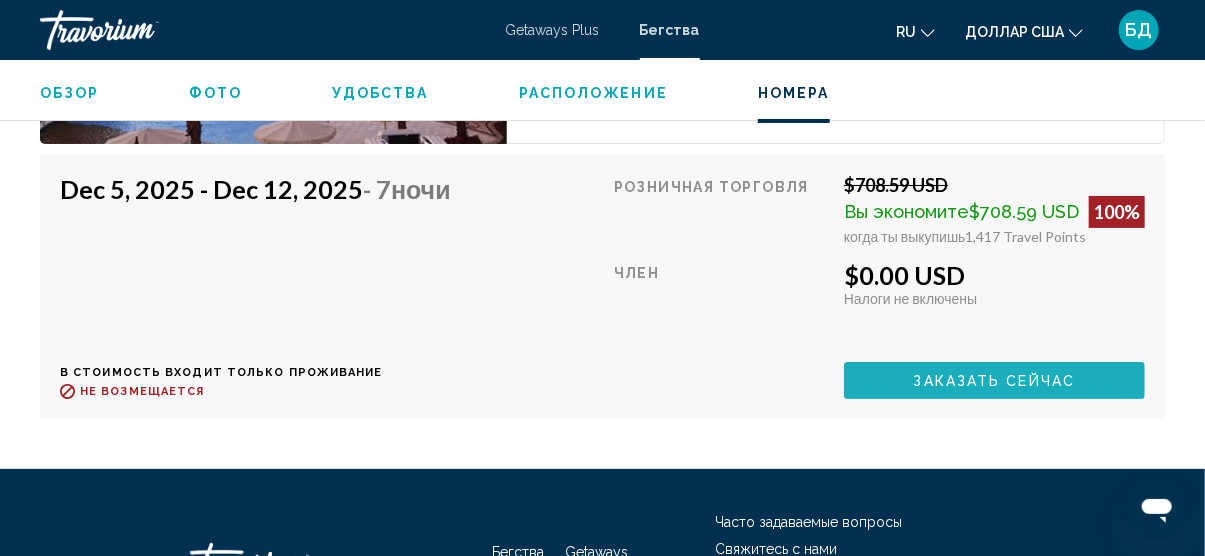 click on "Заказать сейчас" at bounding box center [994, 380] 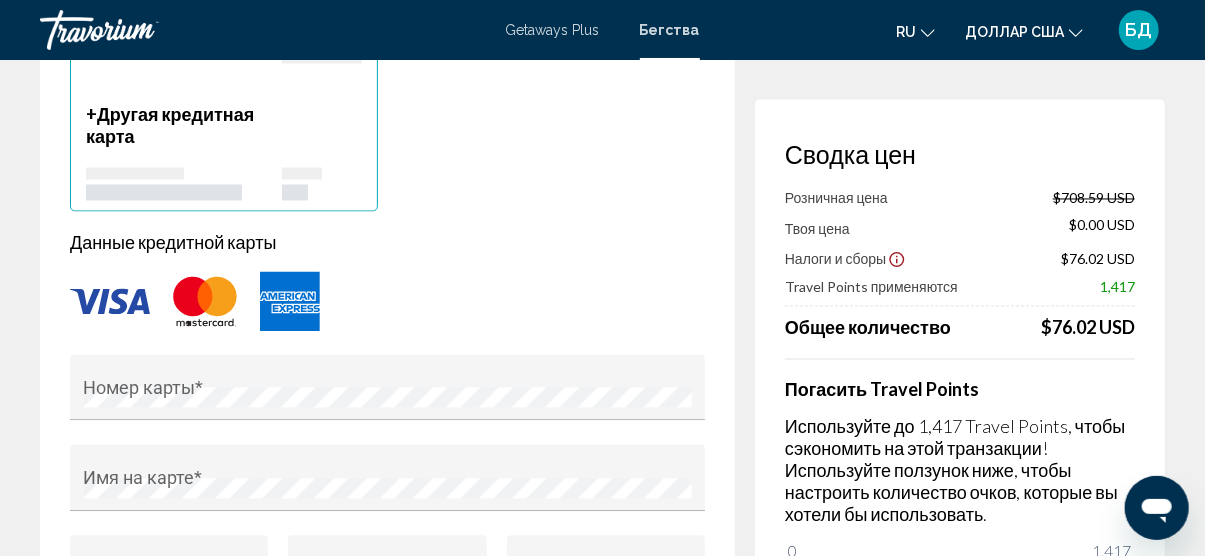 scroll, scrollTop: 1800, scrollLeft: 0, axis: vertical 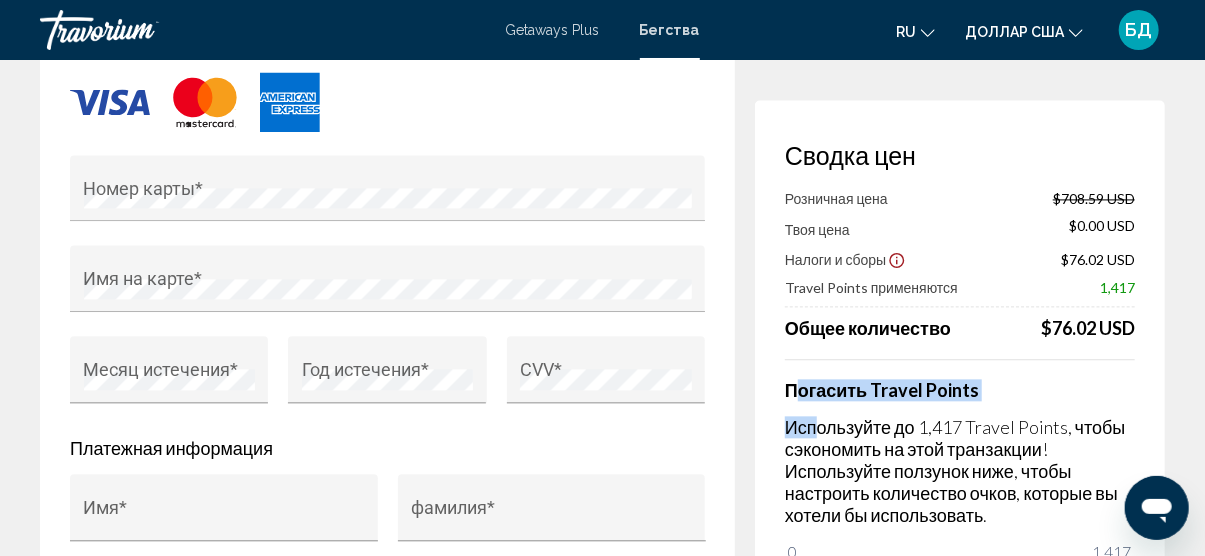 drag, startPoint x: 820, startPoint y: 436, endPoint x: 802, endPoint y: 342, distance: 95.707886 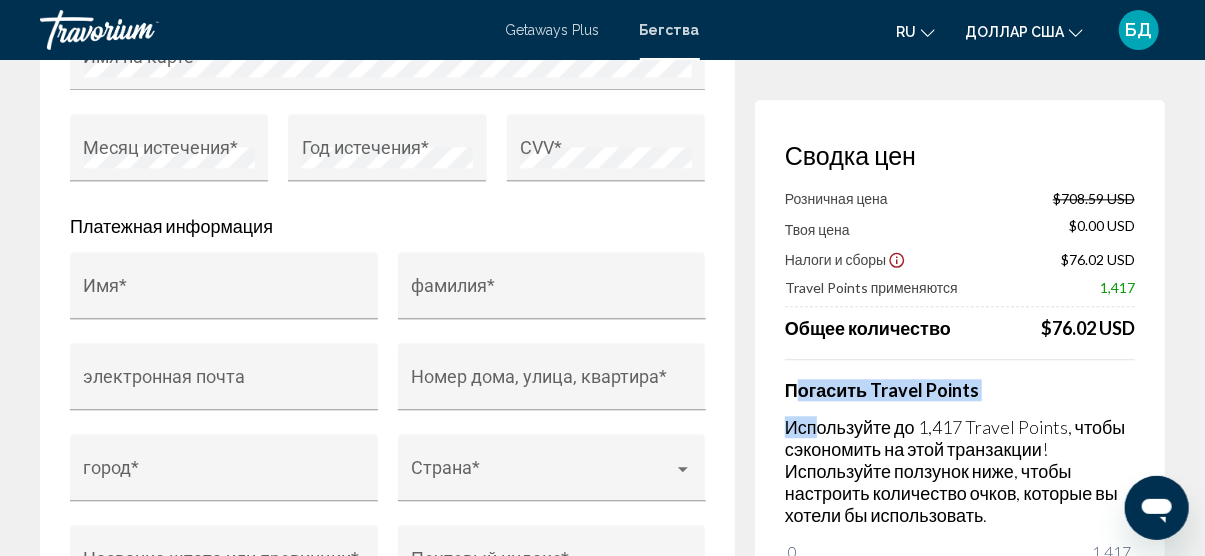 scroll, scrollTop: 2000, scrollLeft: 0, axis: vertical 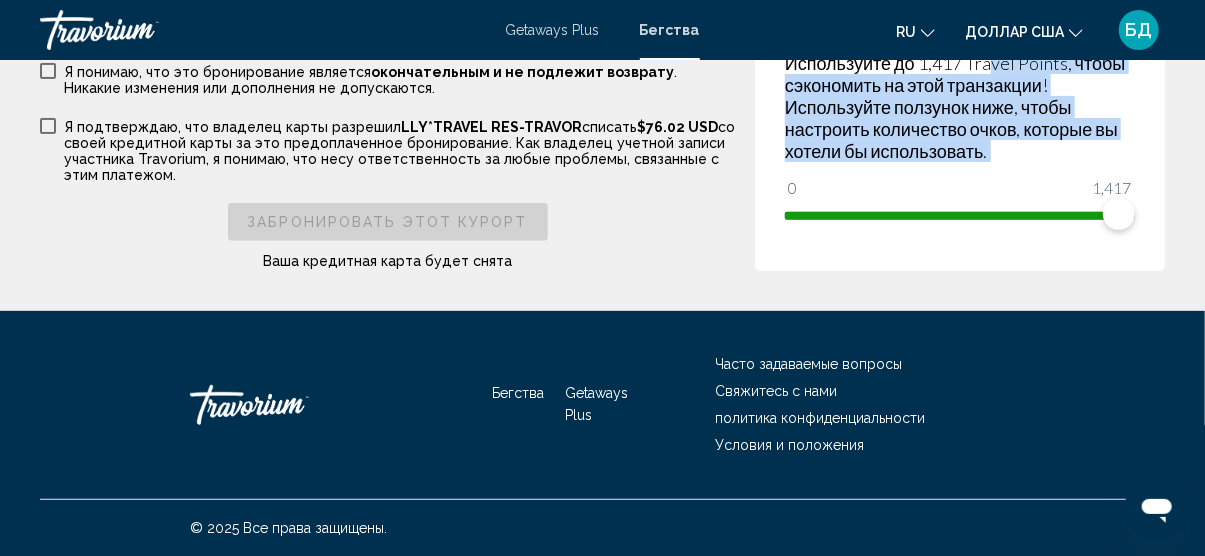 drag, startPoint x: 991, startPoint y: 436, endPoint x: 877, endPoint y: 263, distance: 207.18349 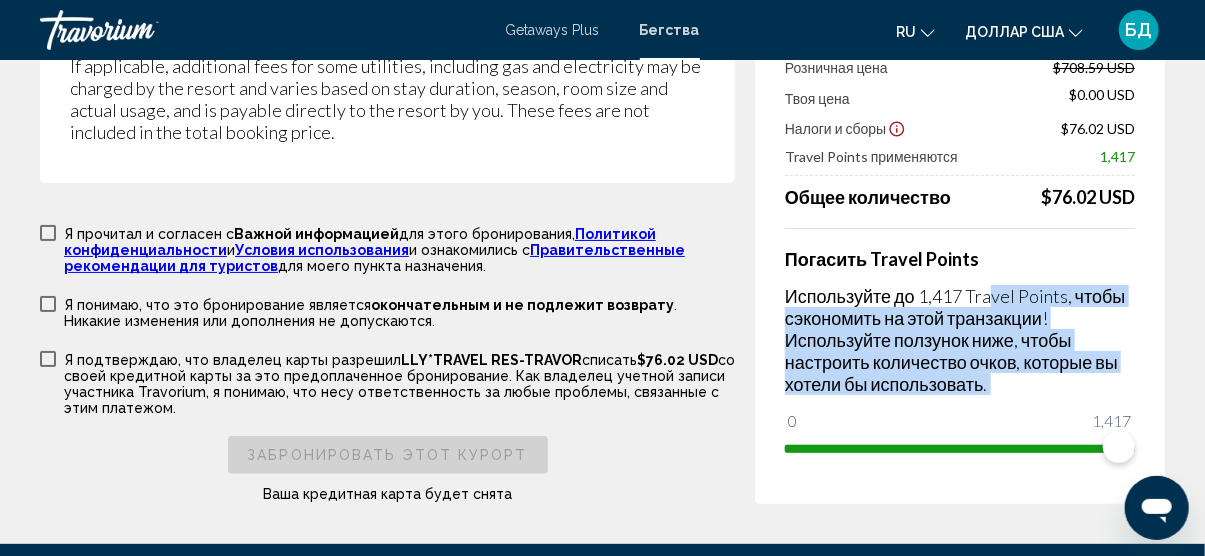 scroll, scrollTop: 3341, scrollLeft: 0, axis: vertical 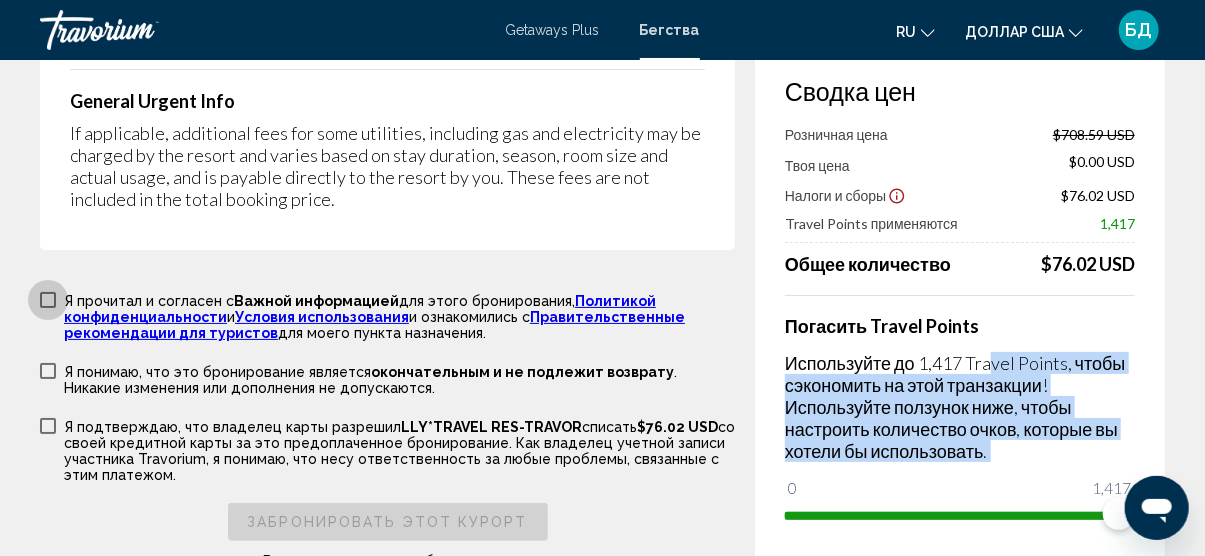 click on "Я прочитал и согласен с  Важной информацией  для этого бронирования,  Политикой конфиденциальности   и  Условия использования  и ознакомились с  Правительственные рекомендации для туристов  для моего пункта назначения." at bounding box center [399, 317] 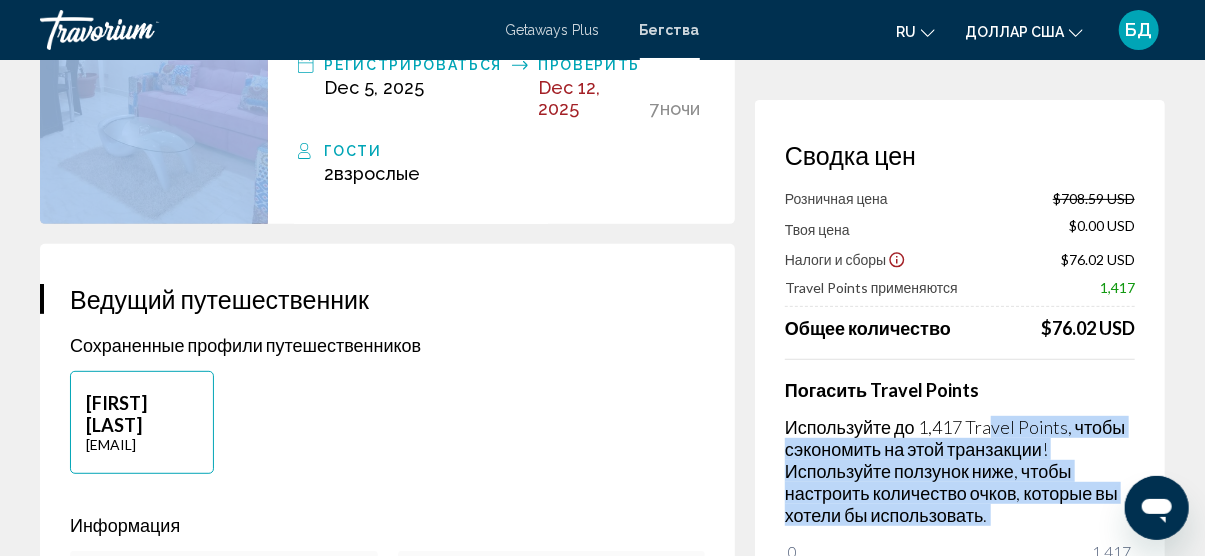 scroll, scrollTop: 0, scrollLeft: 0, axis: both 